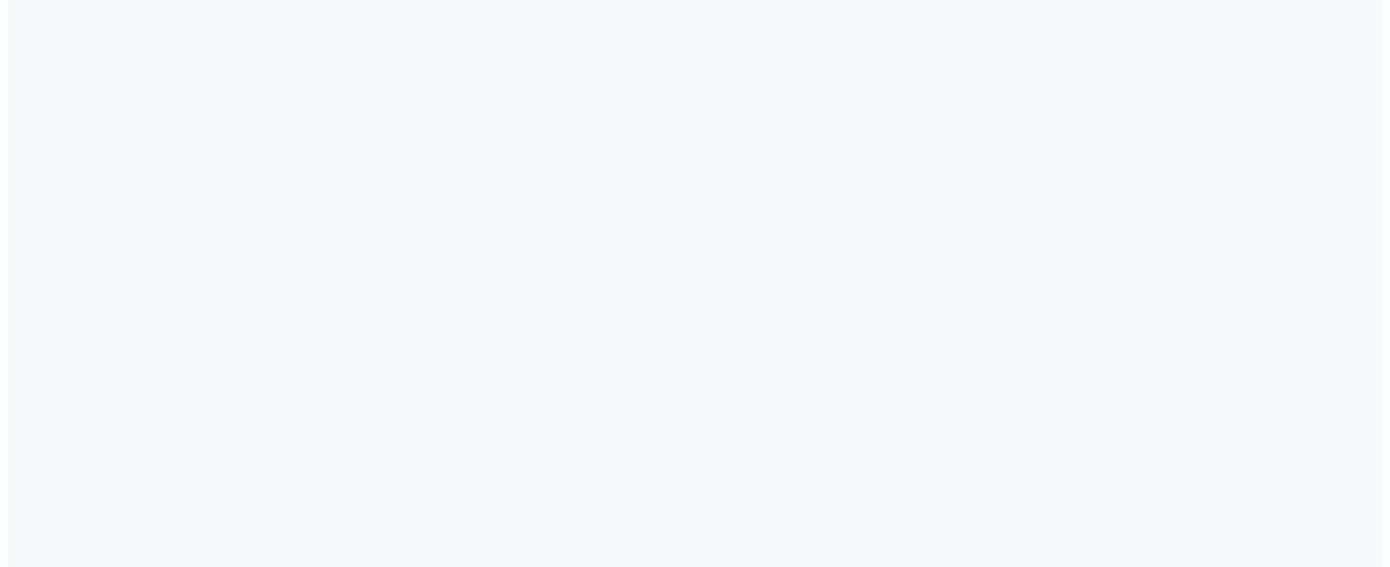 scroll, scrollTop: 0, scrollLeft: 0, axis: both 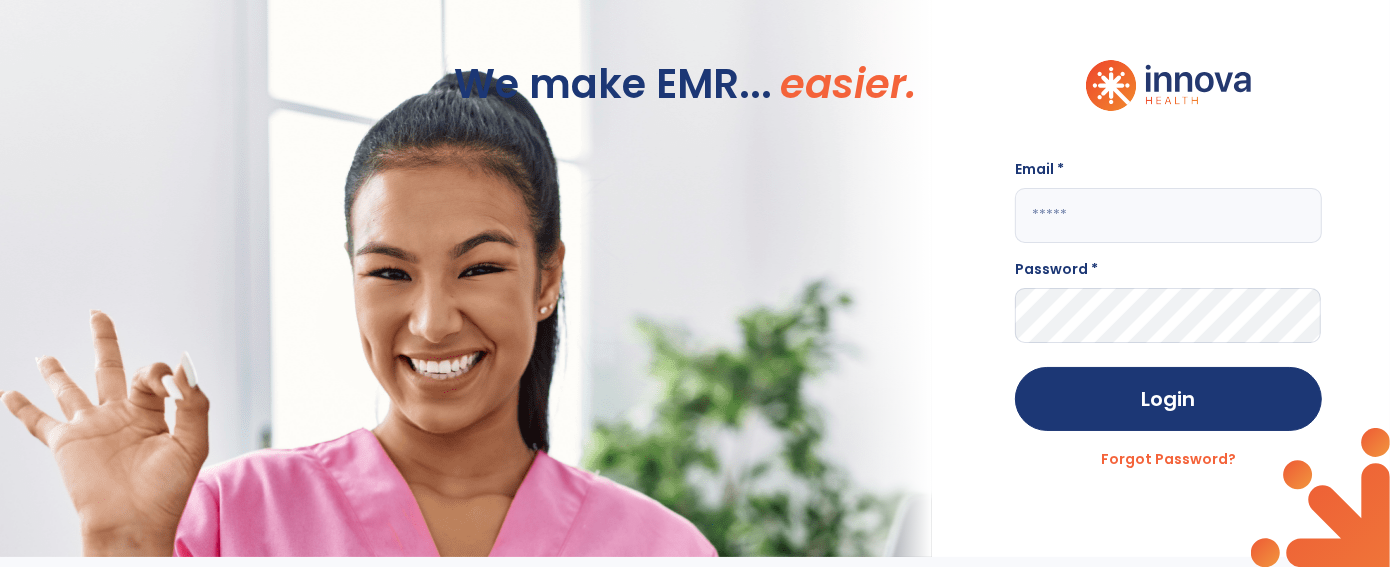 click 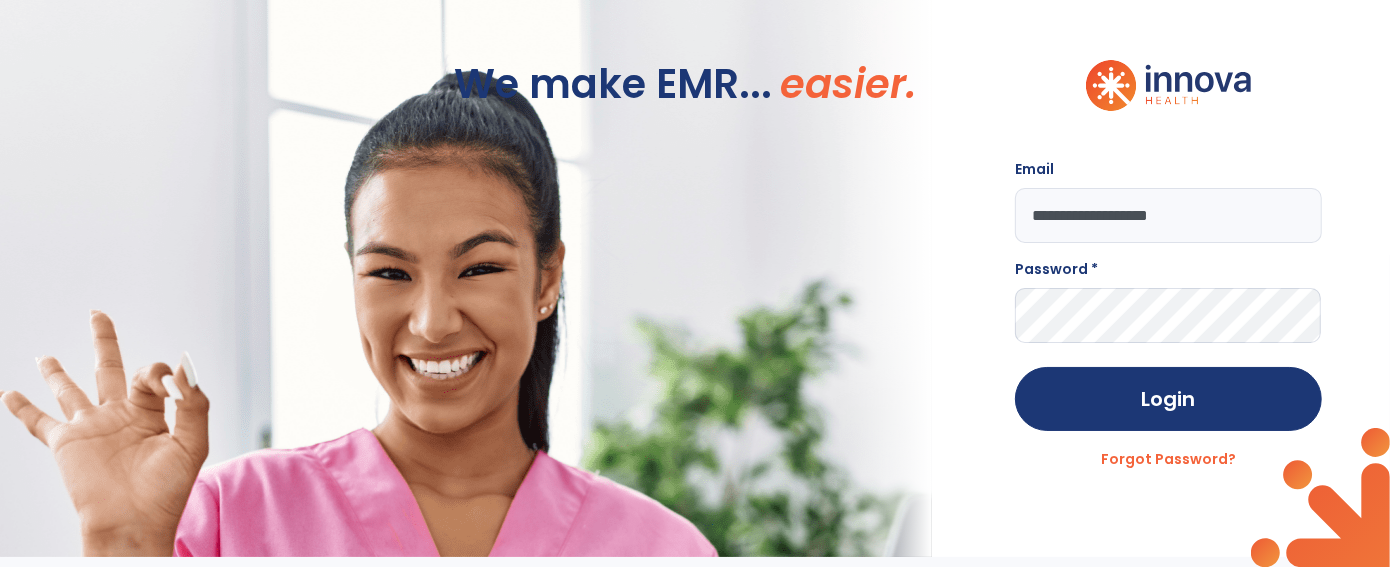 type on "**********" 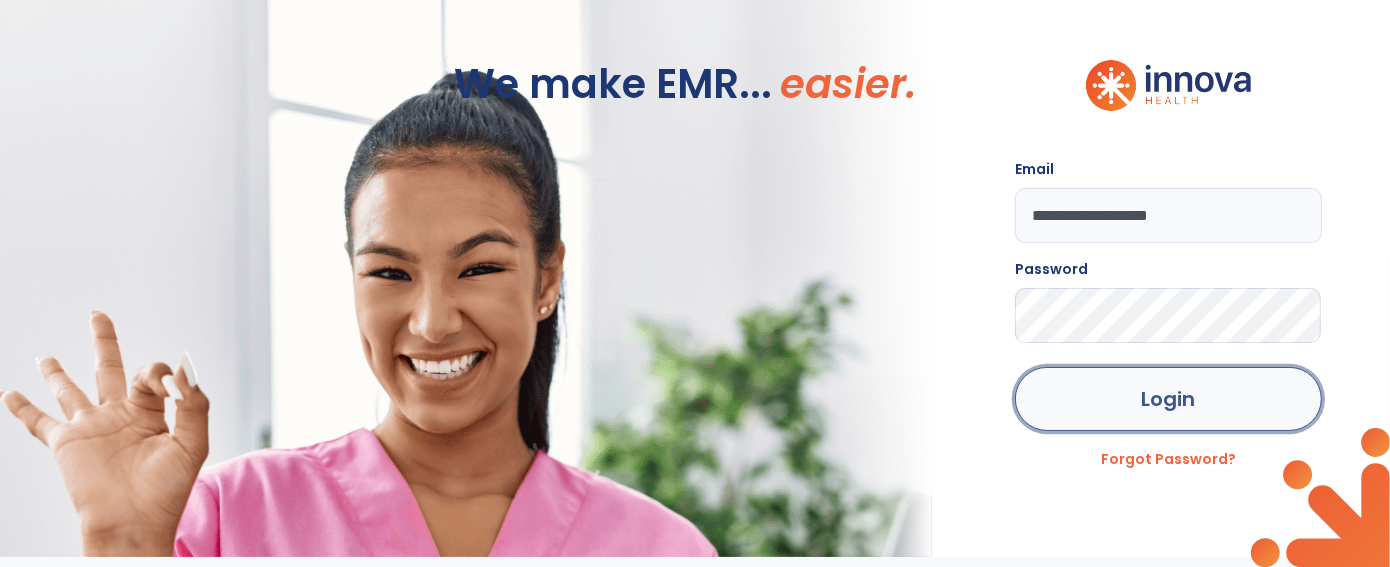 click on "Login" 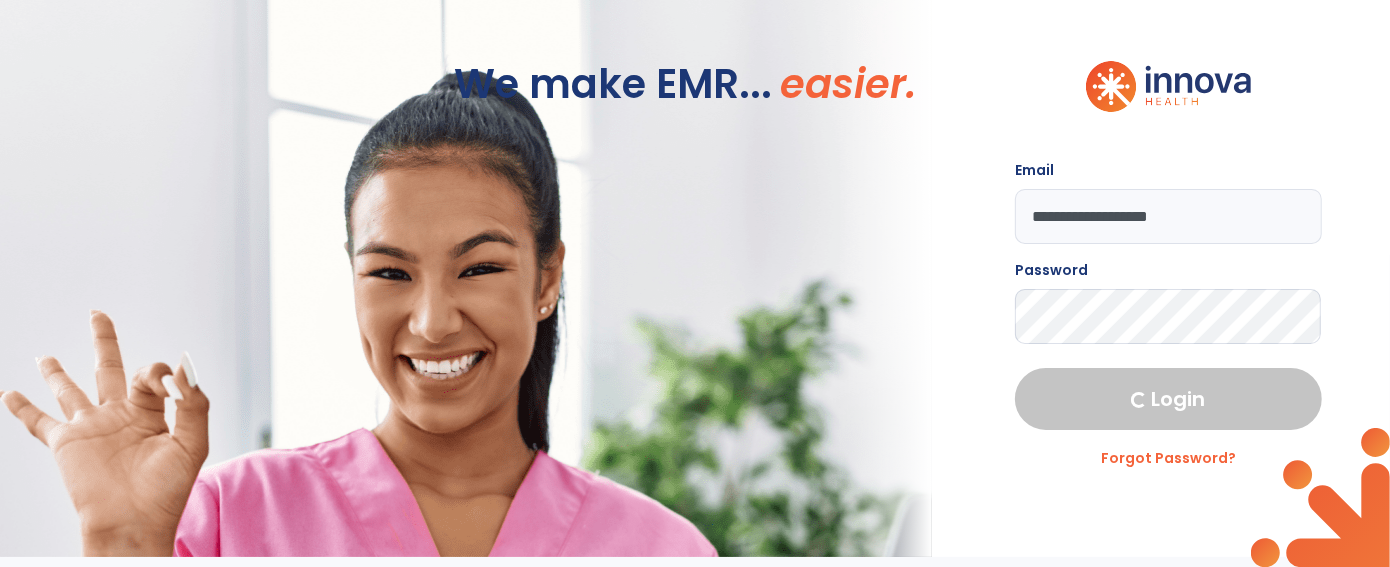 select on "****" 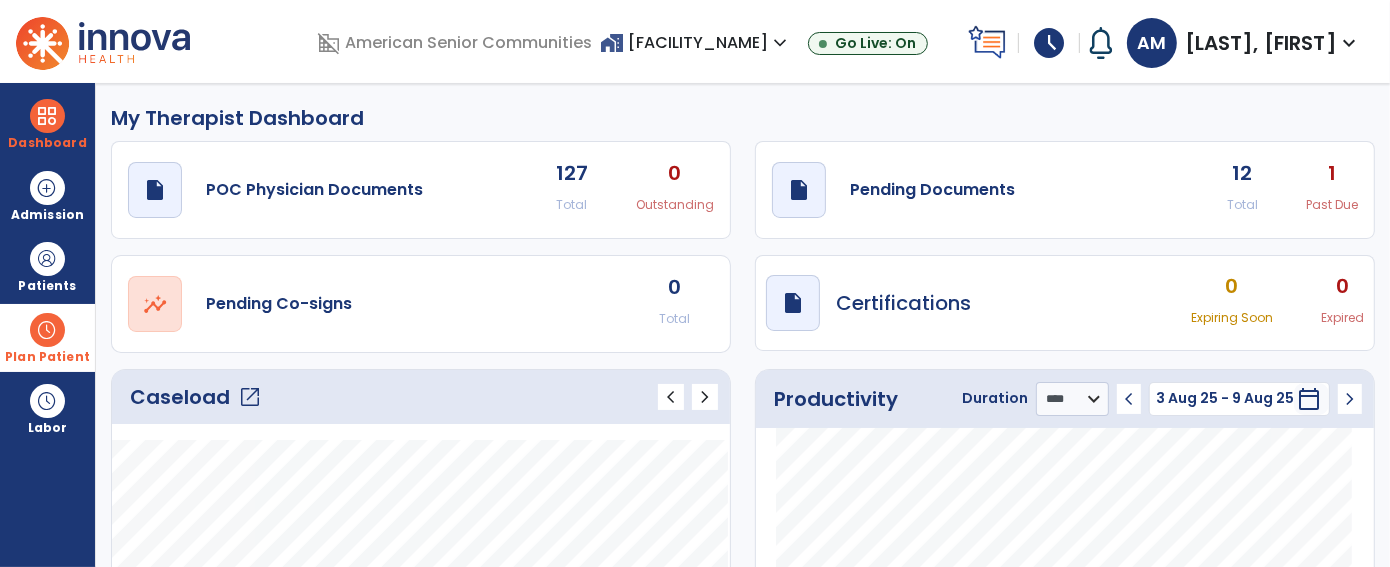 click on "Plan Patient" at bounding box center (47, 266) 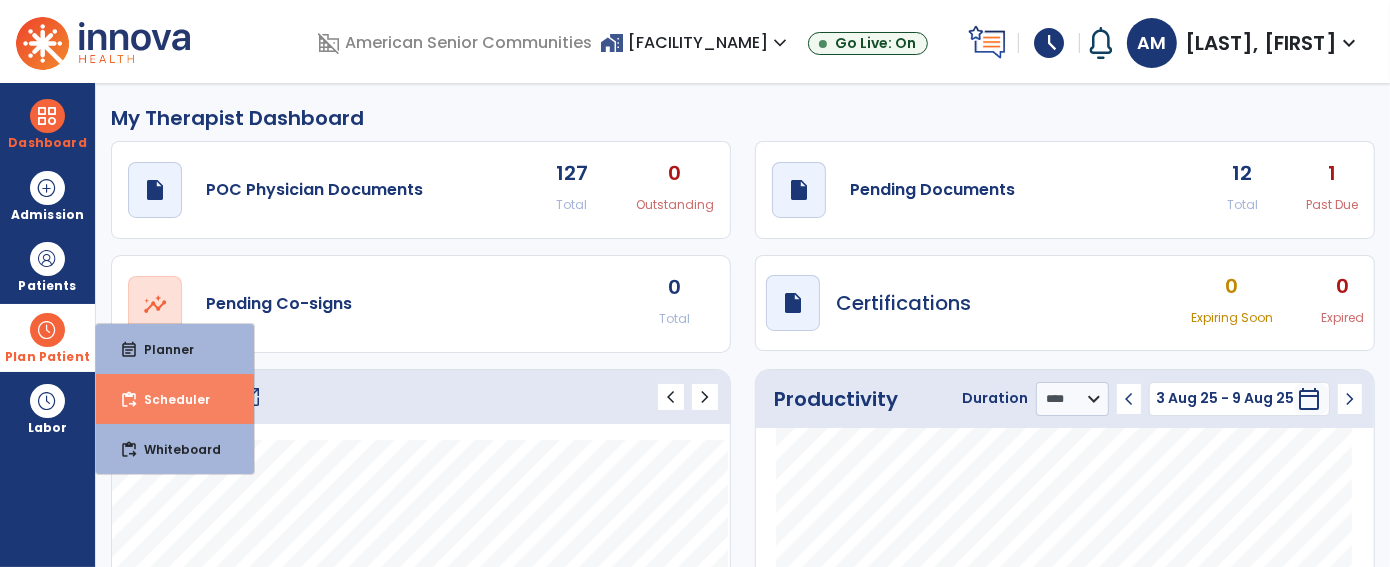click on "Scheduler" at bounding box center [169, 399] 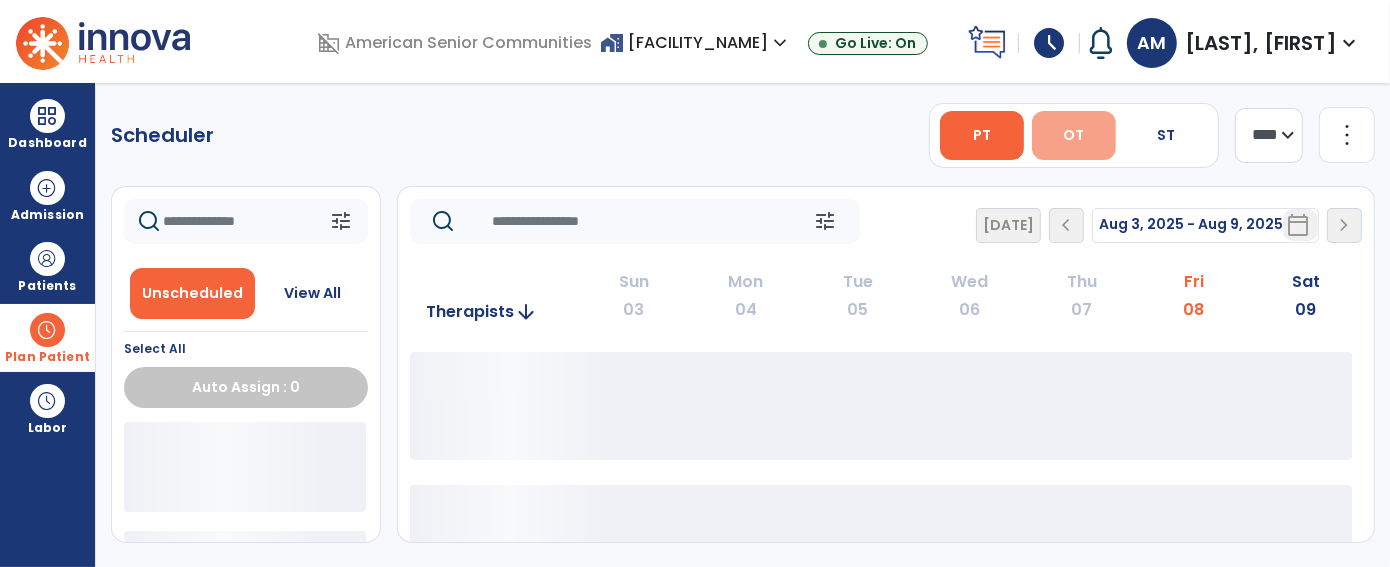 click on "OT" at bounding box center [1073, 135] 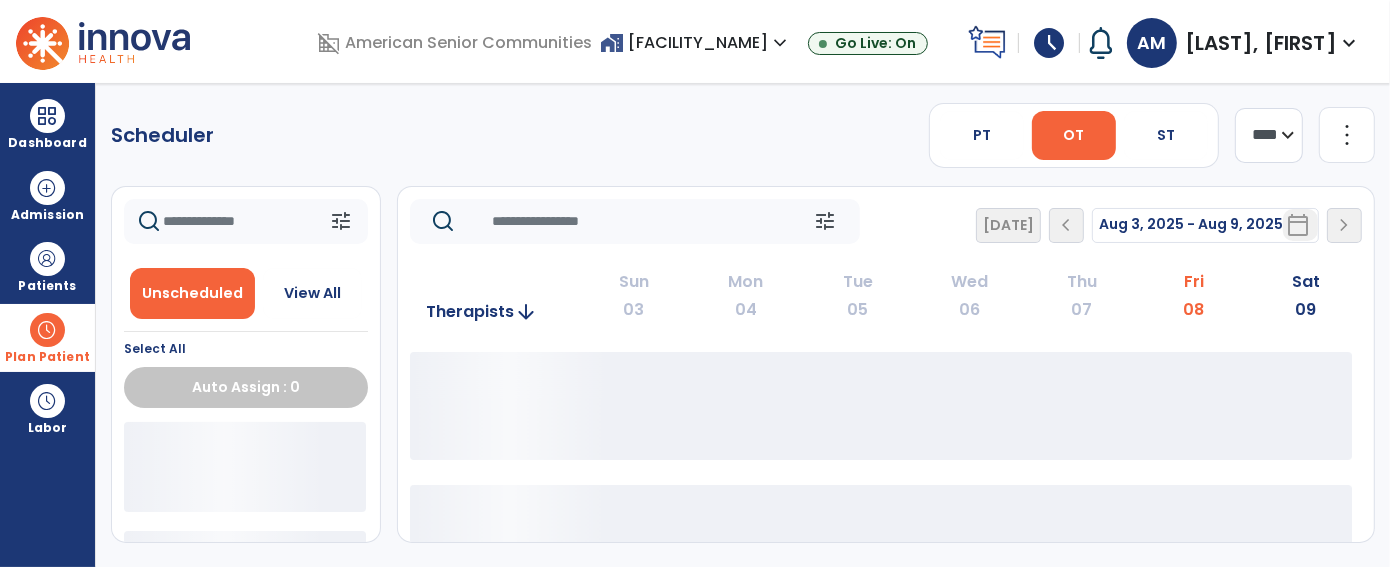 type 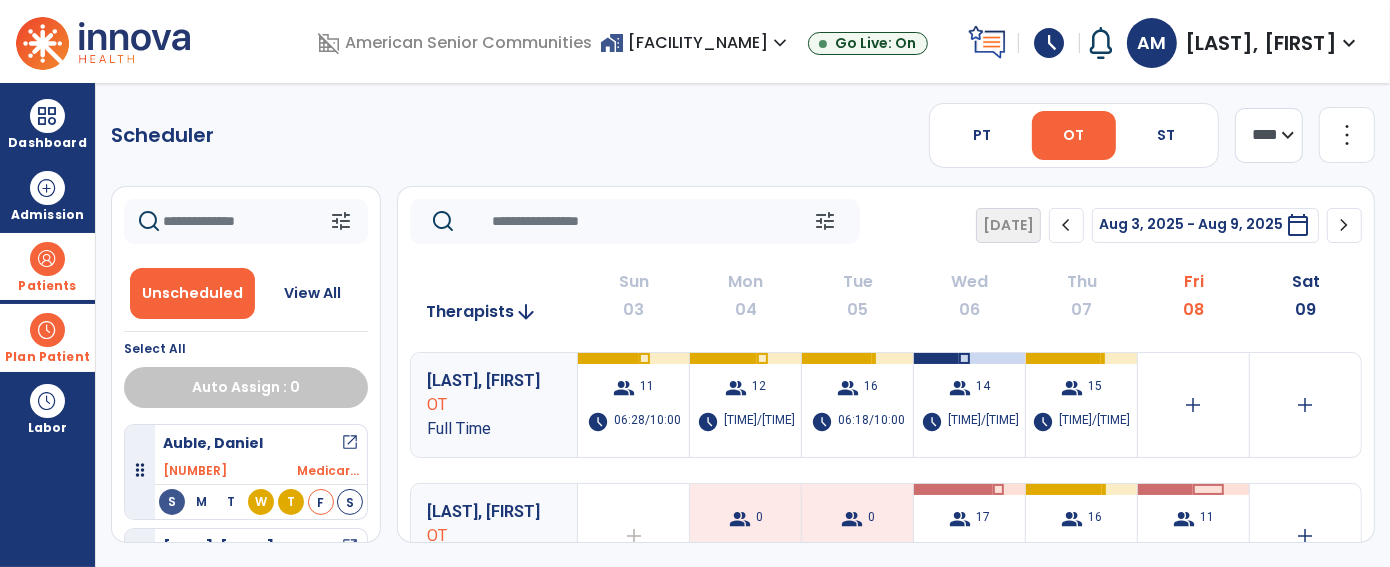 click at bounding box center (47, 259) 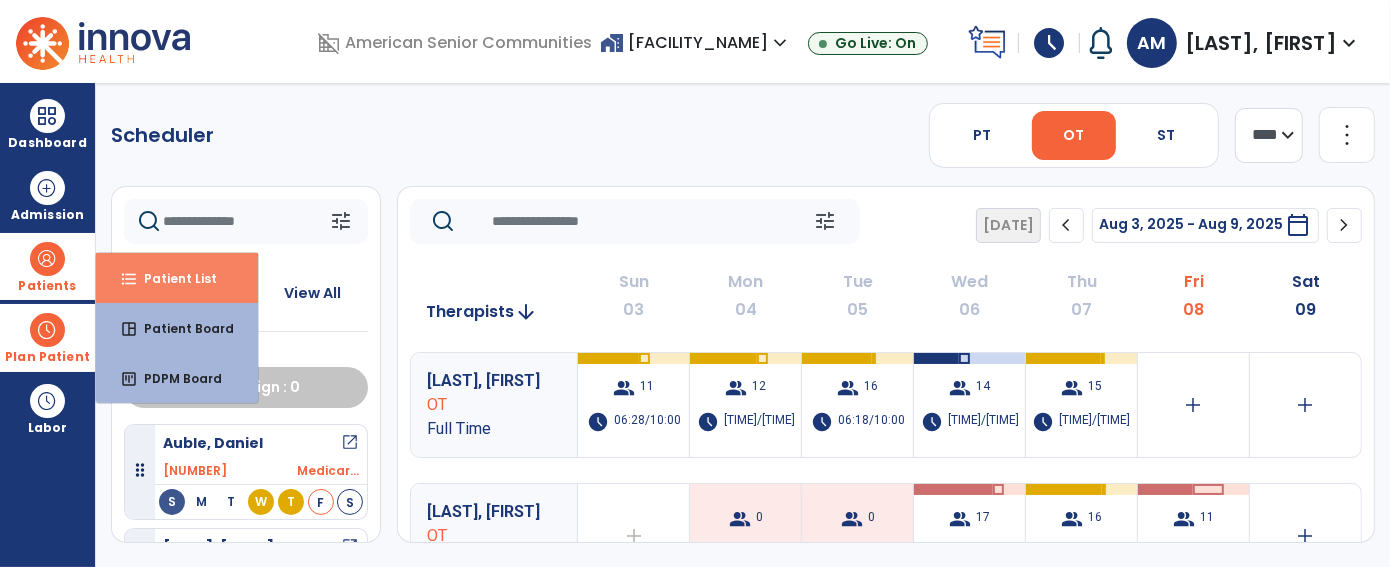 click on "Patient List" at bounding box center (172, 278) 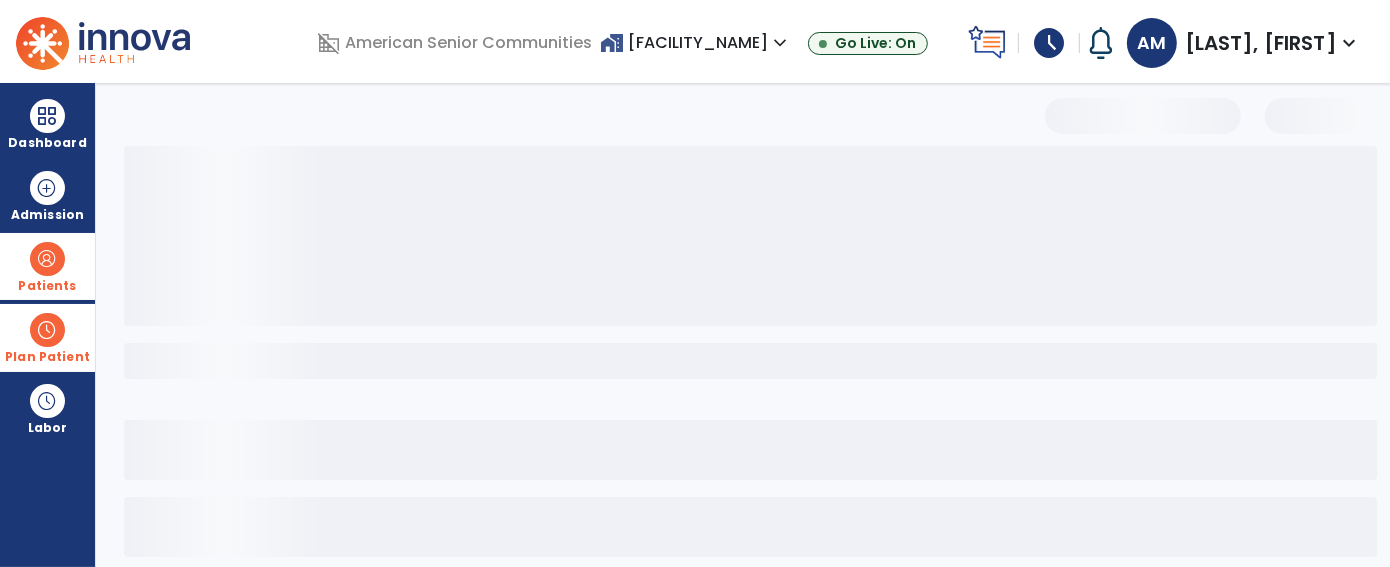 select on "***" 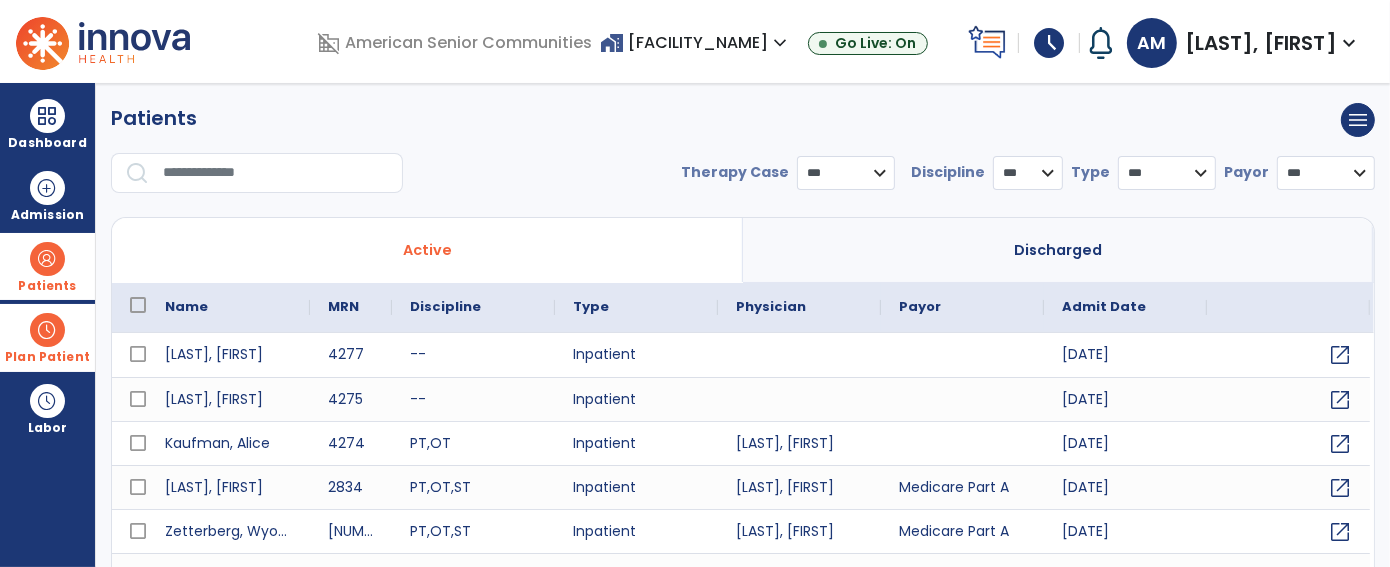 click at bounding box center (276, 173) 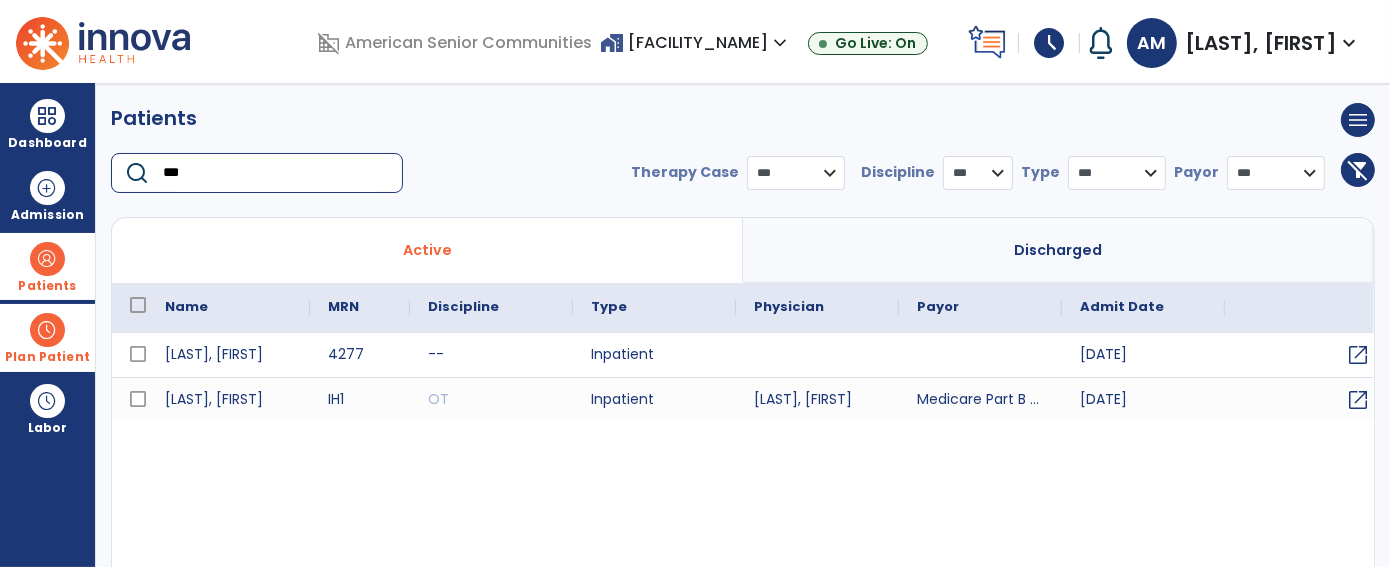 scroll, scrollTop: 0, scrollLeft: 0, axis: both 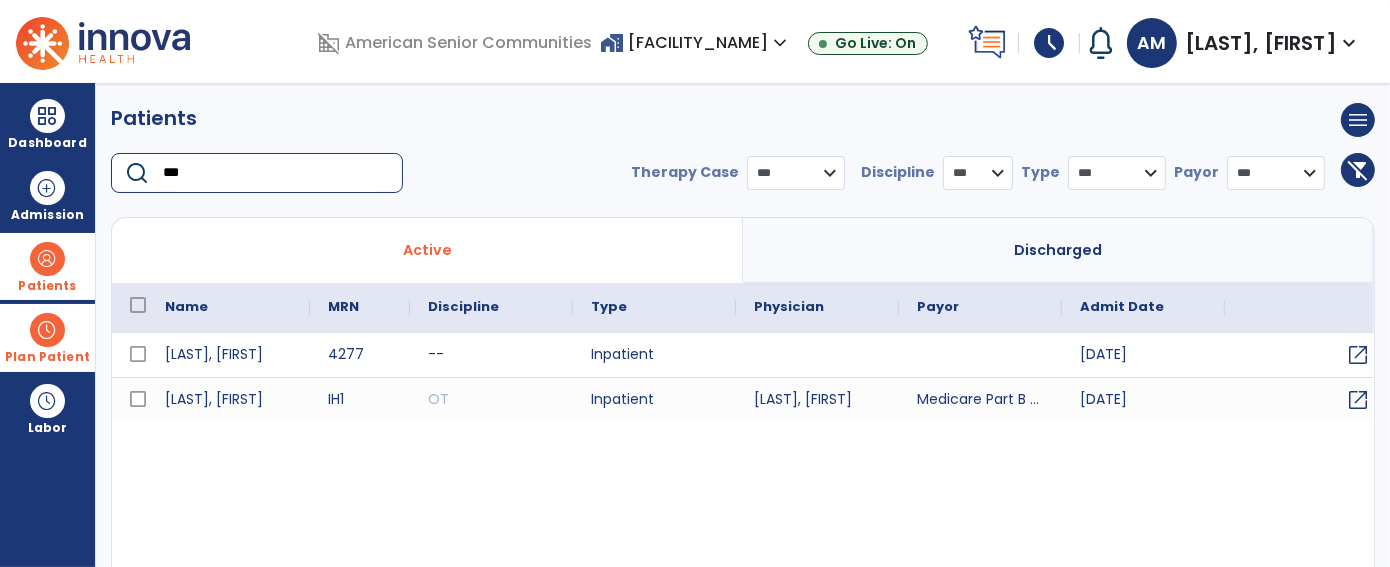 type on "***" 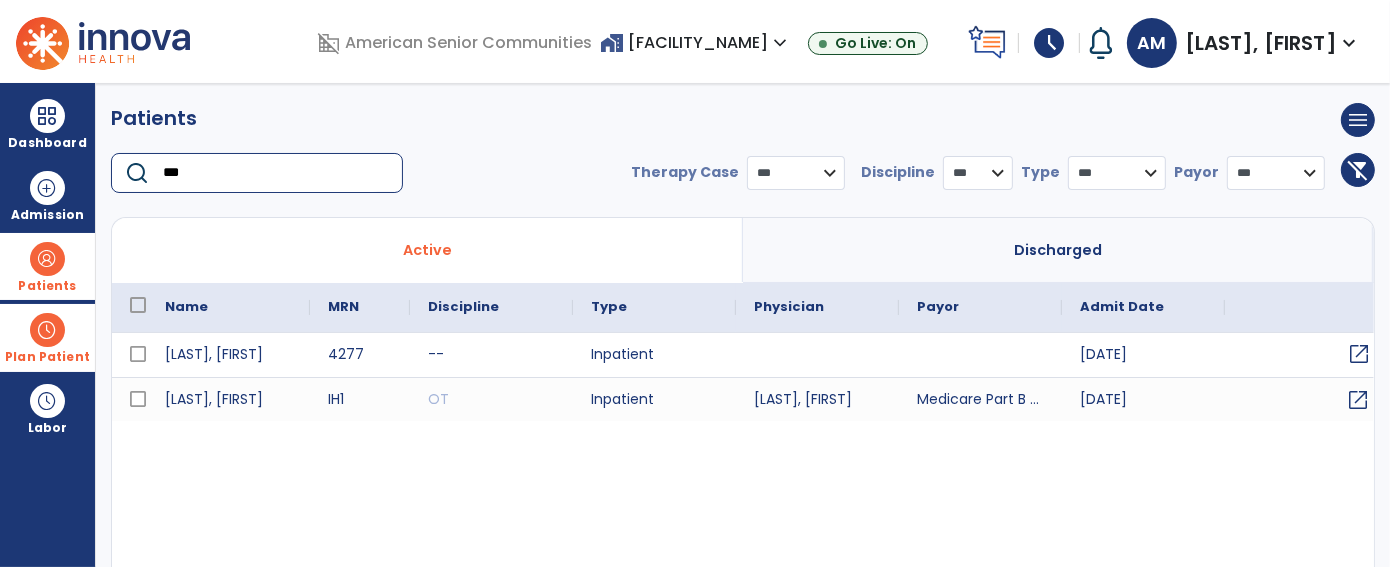 click on "open_in_new" at bounding box center [1359, 354] 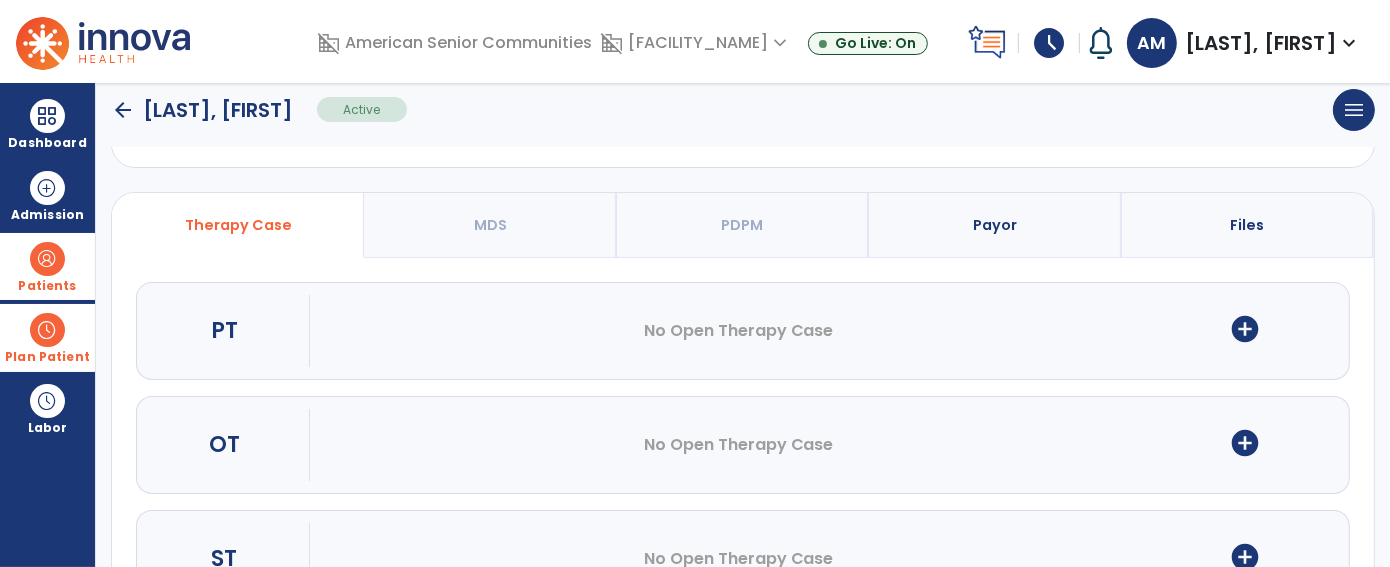 scroll, scrollTop: 137, scrollLeft: 0, axis: vertical 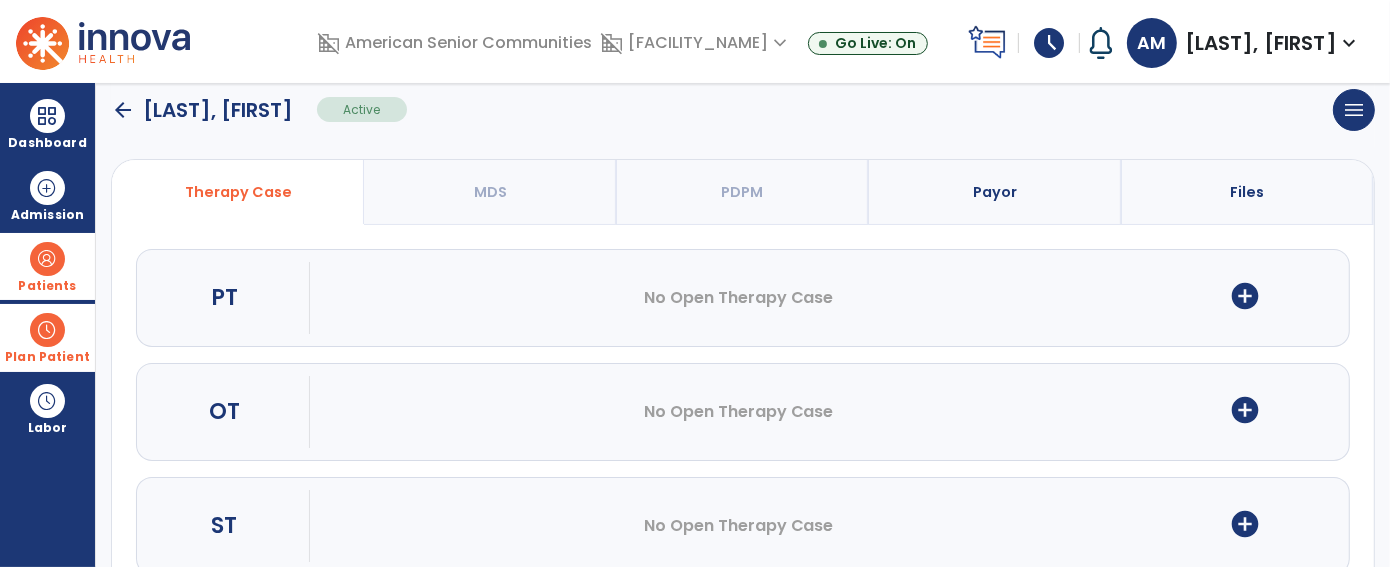 click on "add_circle" at bounding box center [1245, 410] 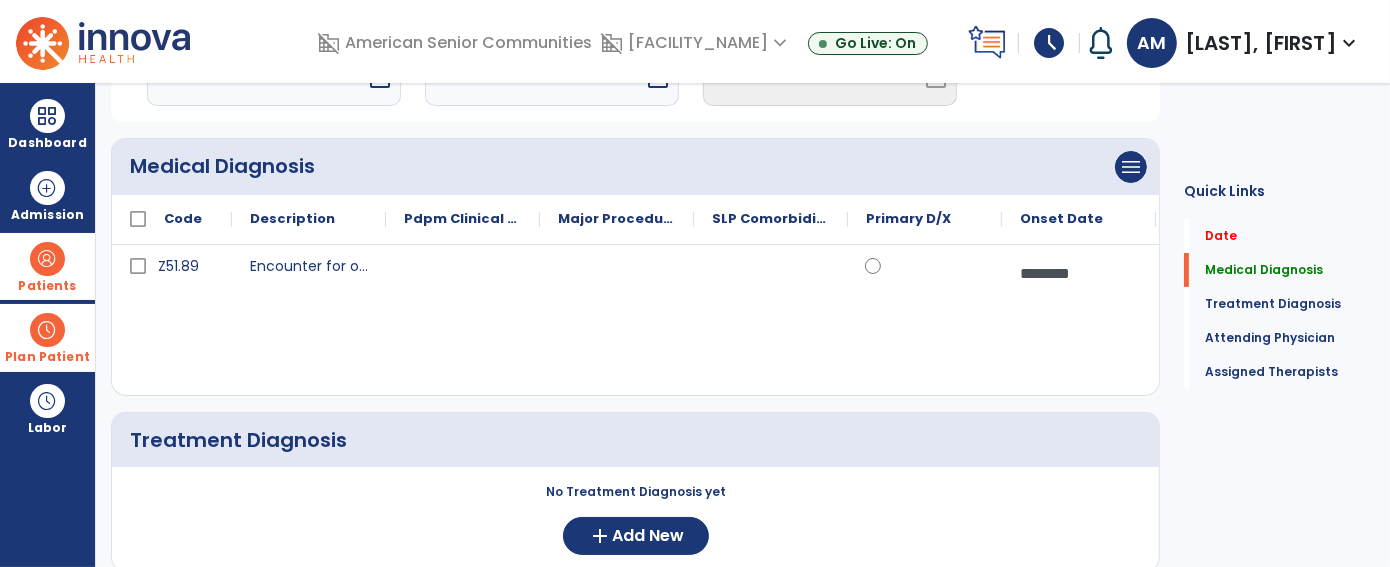 scroll, scrollTop: 0, scrollLeft: 0, axis: both 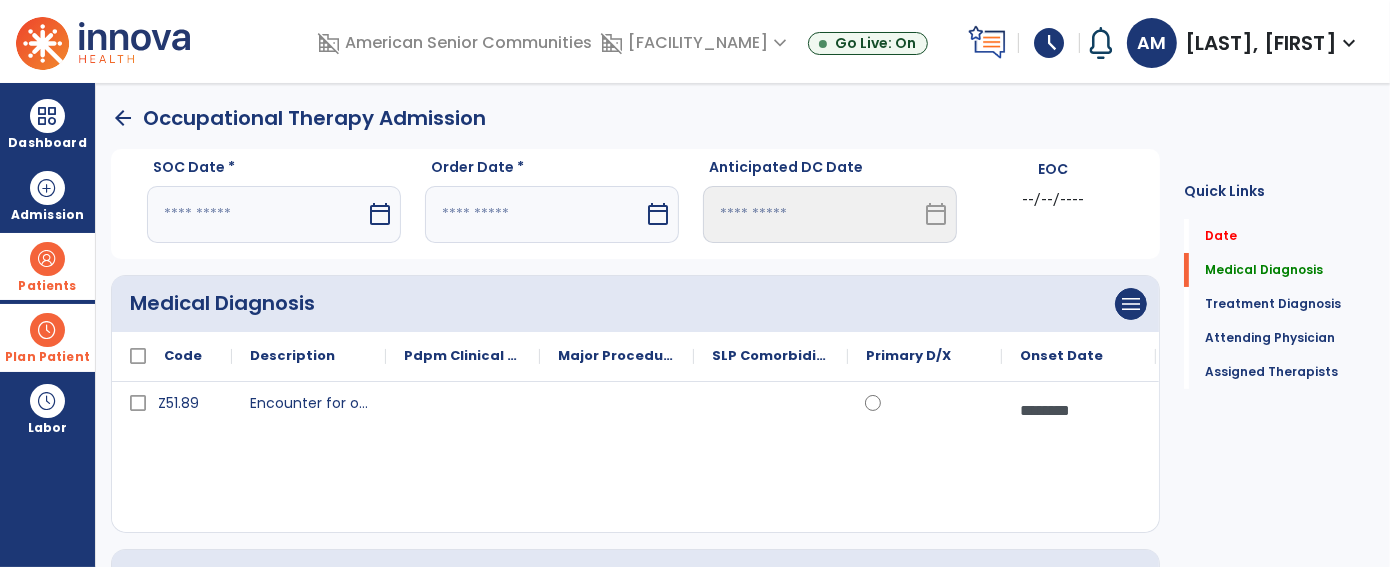 click at bounding box center [256, 214] 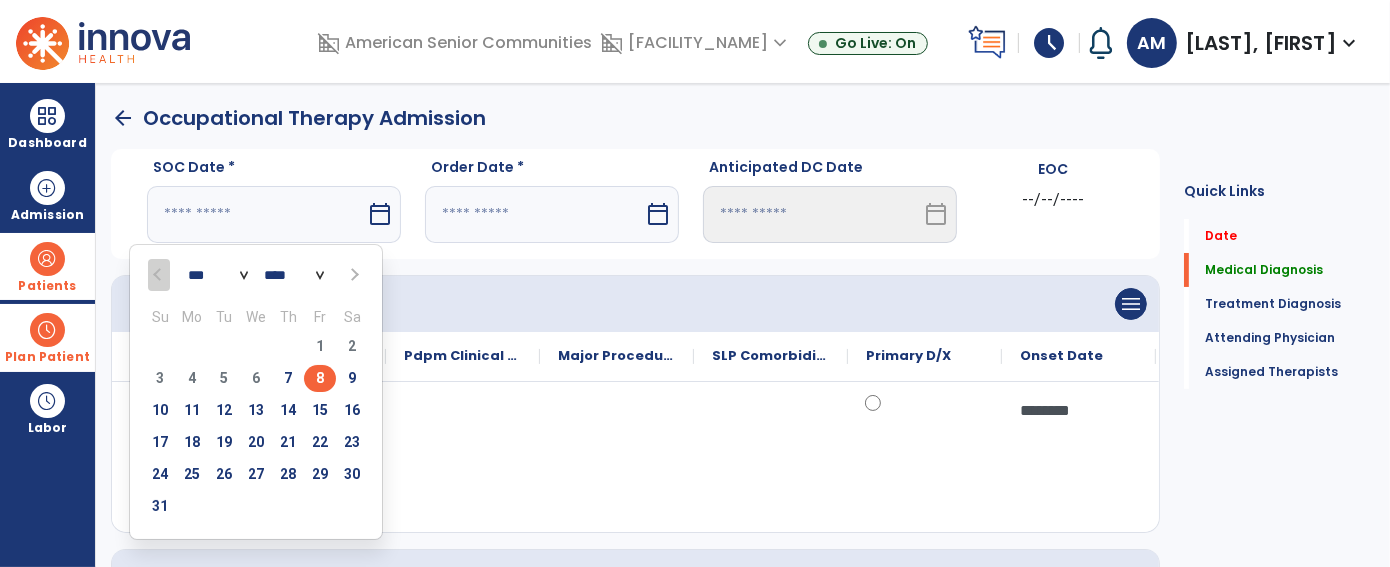 click on "8" at bounding box center (320, 378) 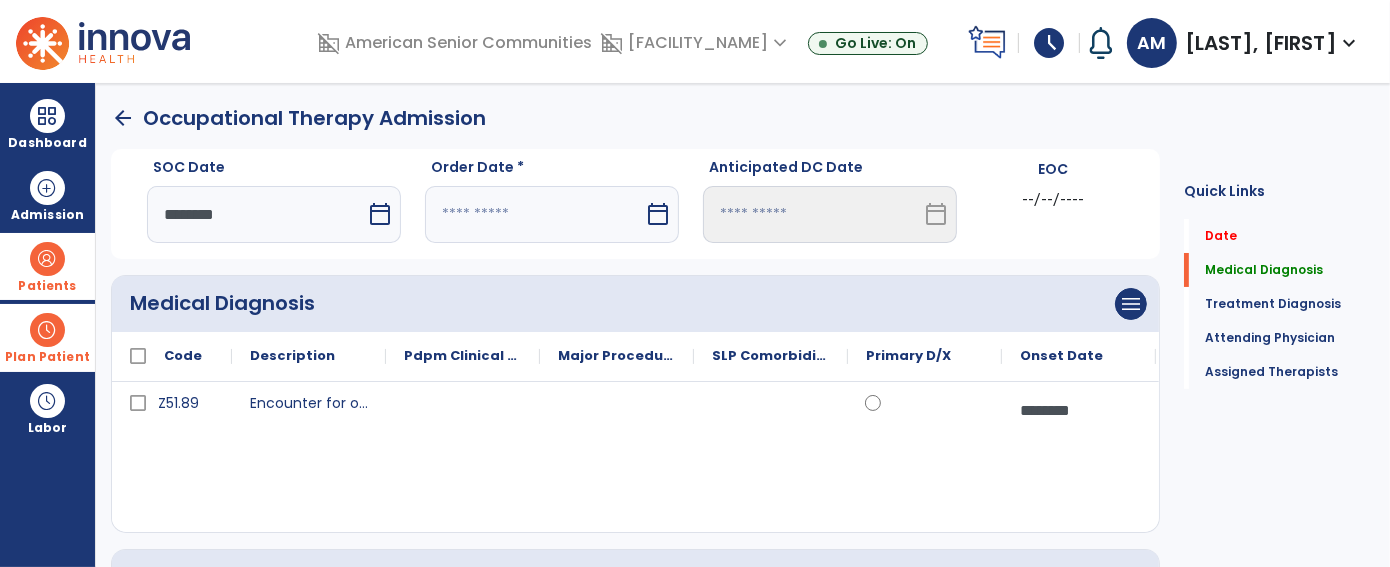 click at bounding box center (534, 214) 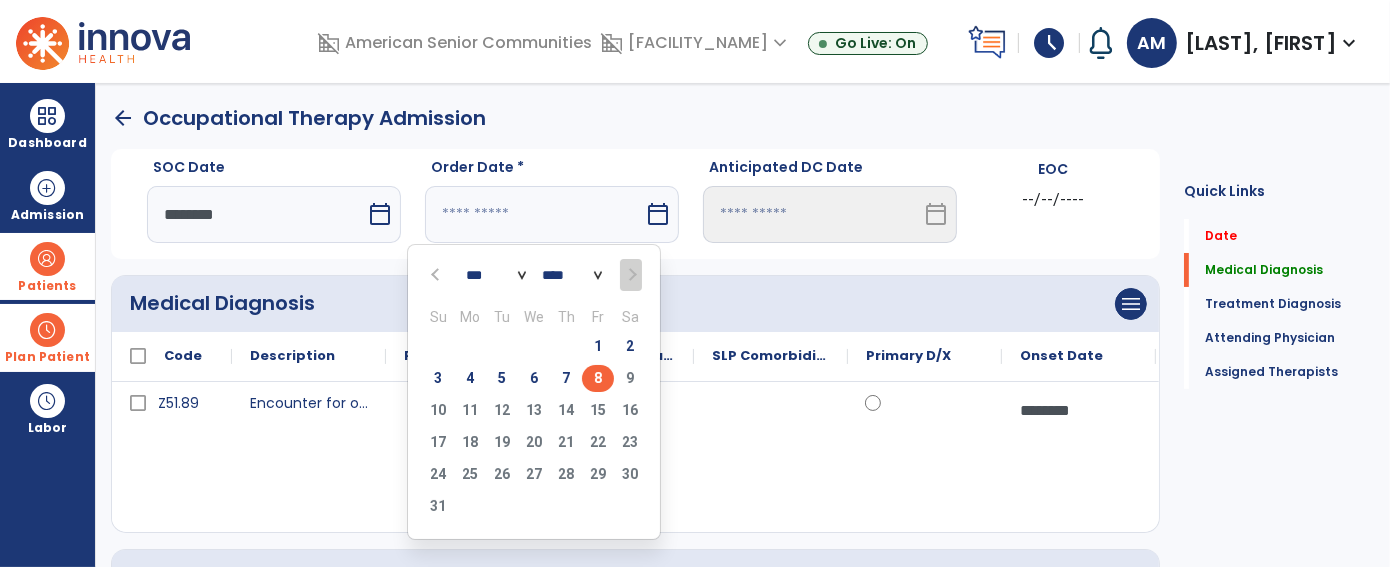 click on "8" at bounding box center (598, 378) 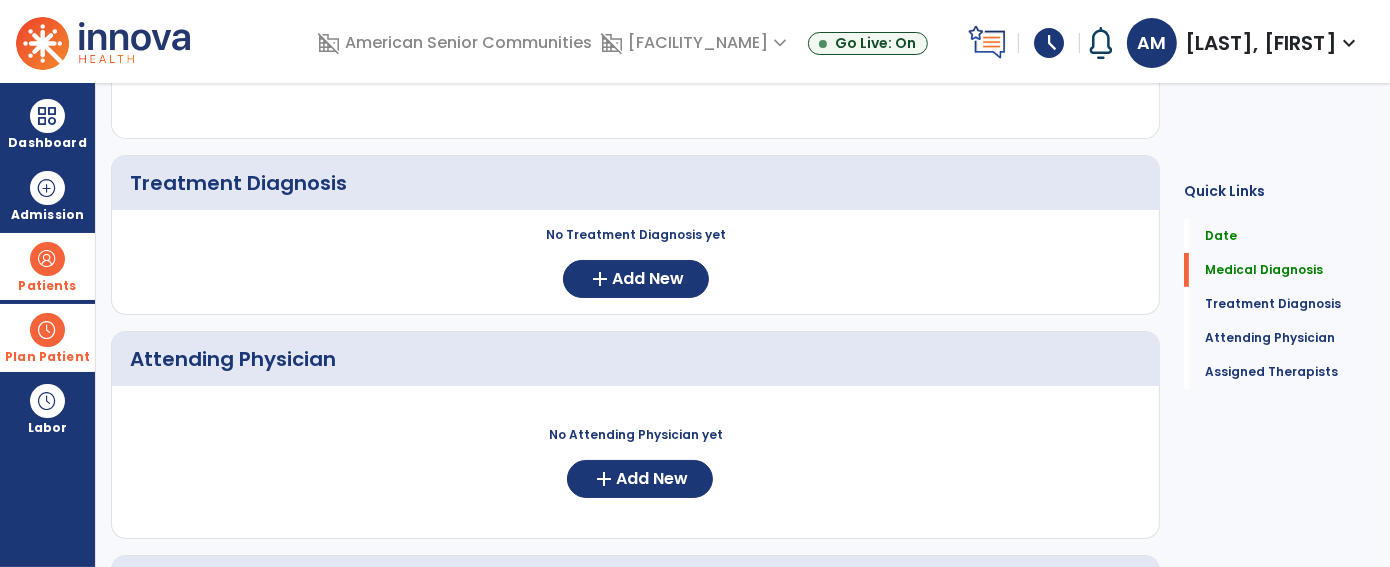scroll, scrollTop: 682, scrollLeft: 0, axis: vertical 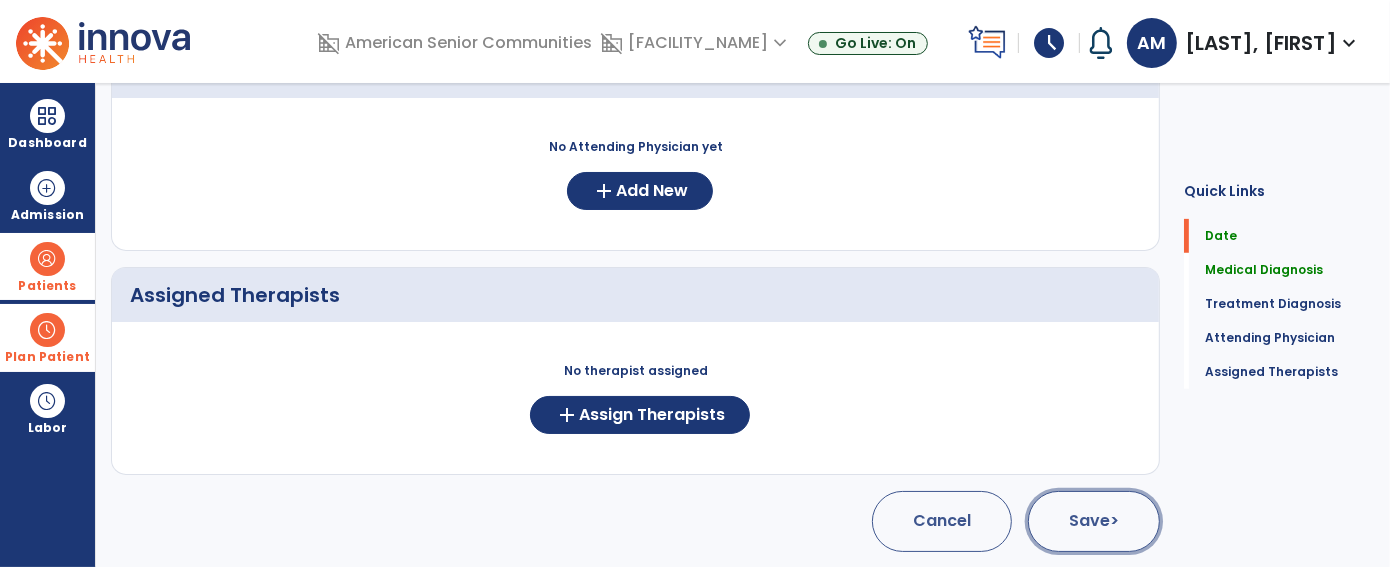 click on "Save  >" 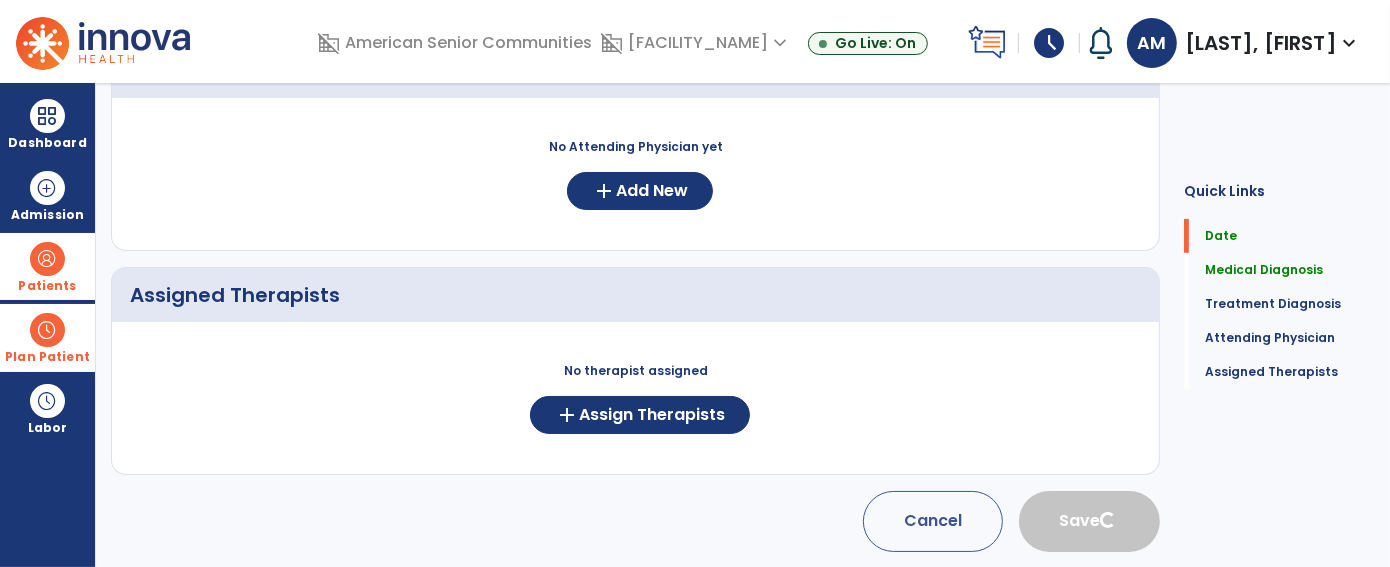 type 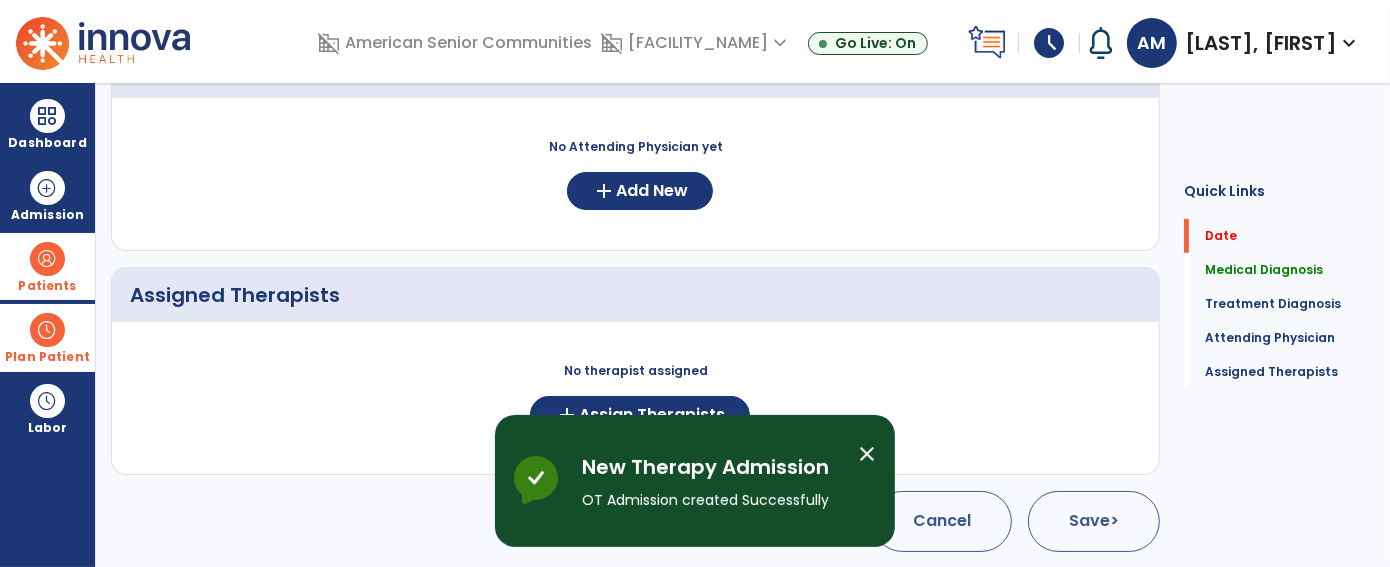 scroll, scrollTop: 193, scrollLeft: 0, axis: vertical 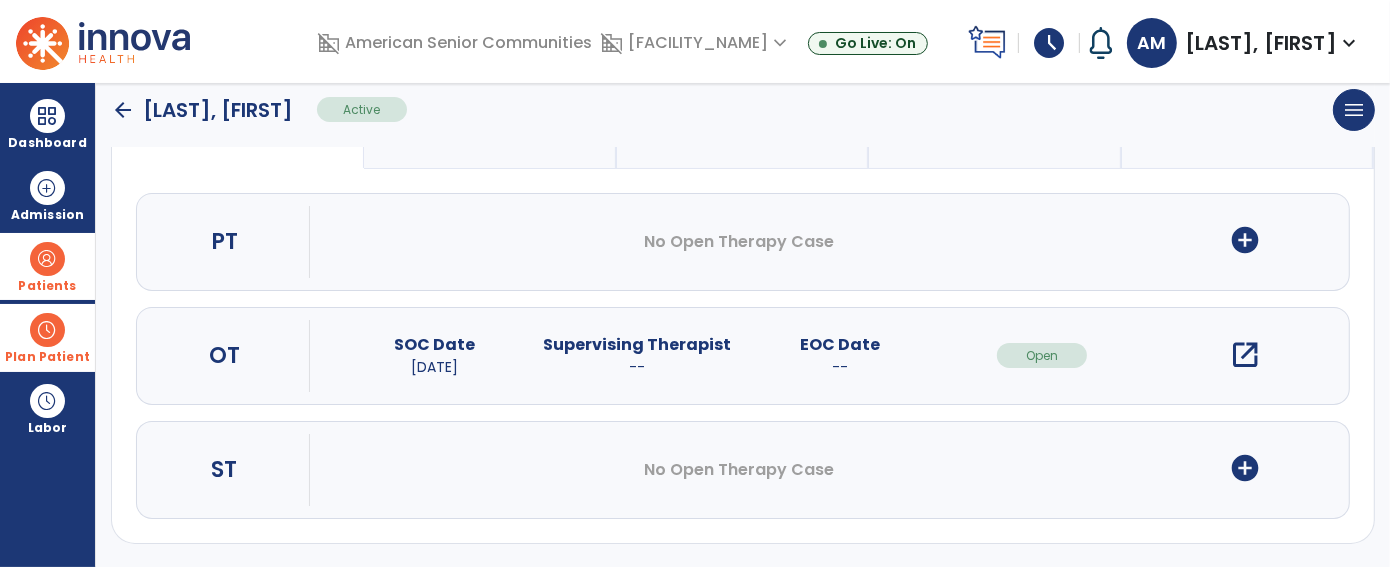click on "open_in_new" at bounding box center [1245, 355] 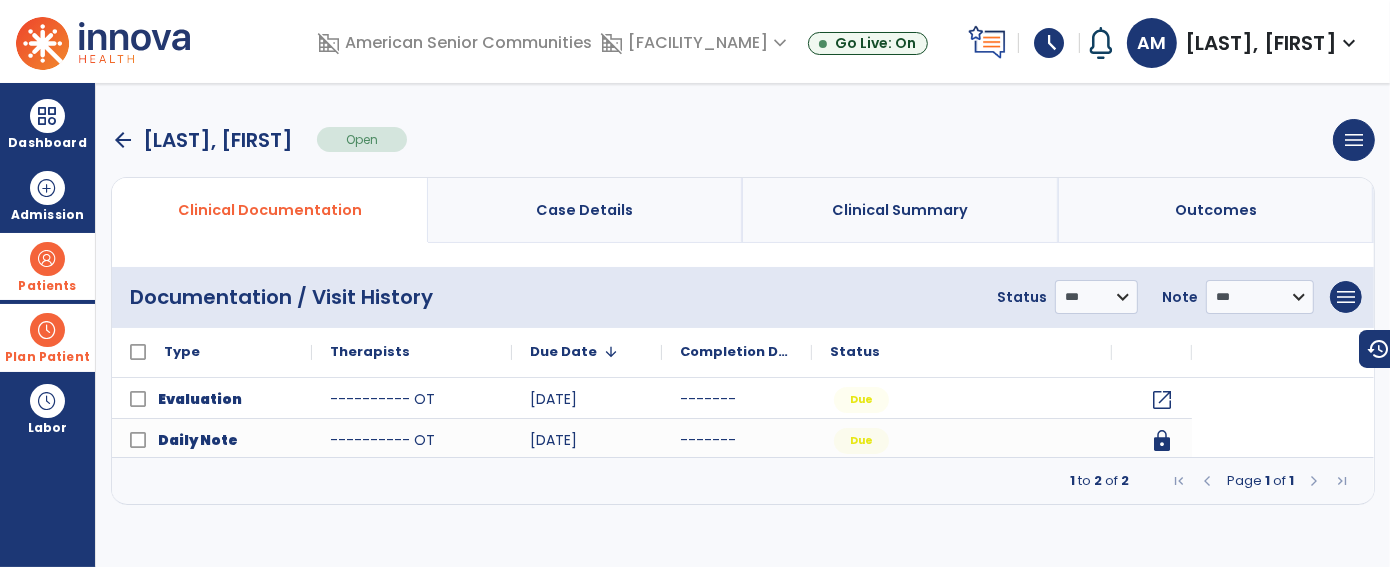 scroll, scrollTop: 0, scrollLeft: 0, axis: both 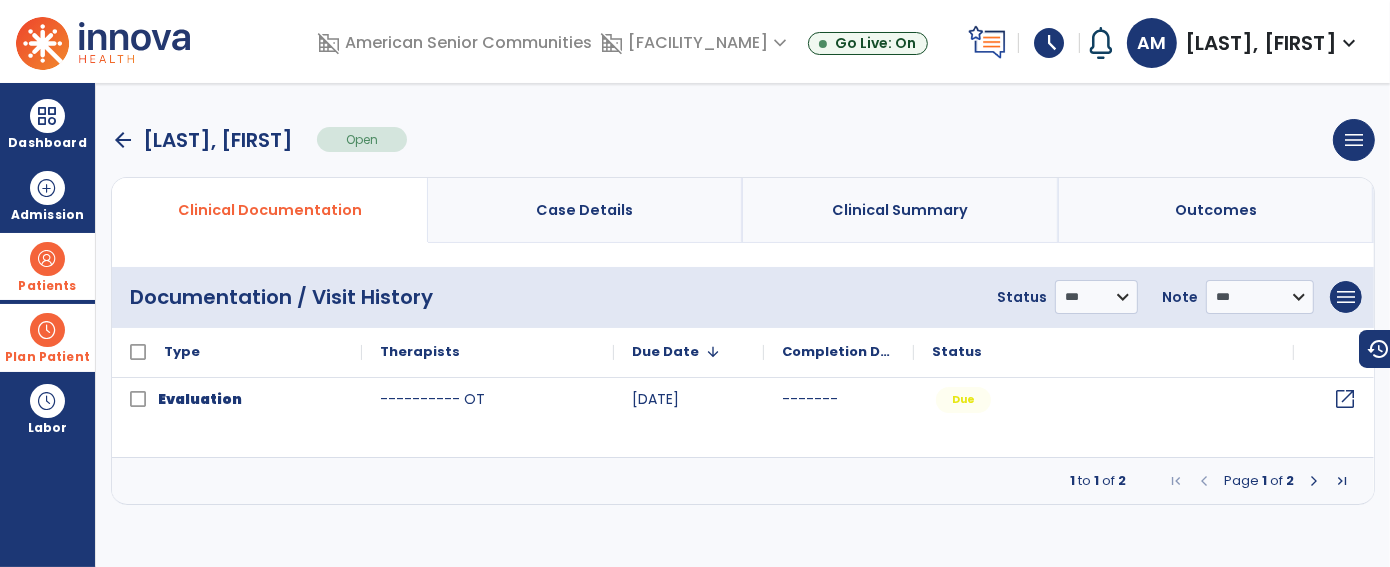 click on "open_in_new" 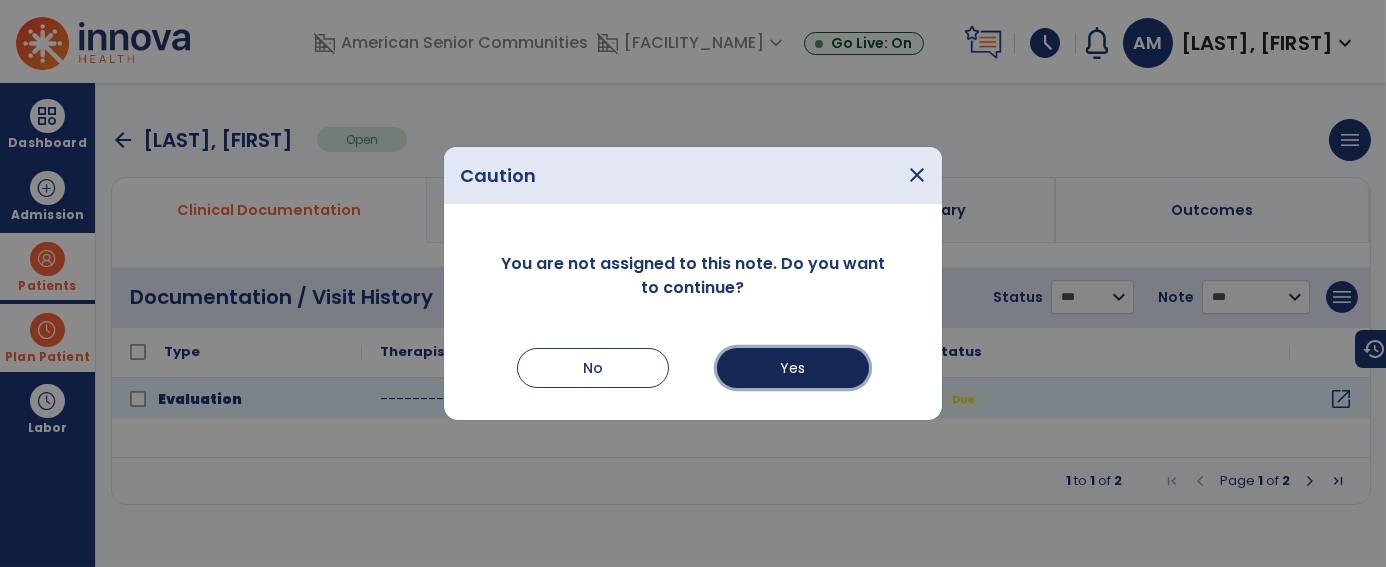 click on "Yes" at bounding box center (793, 368) 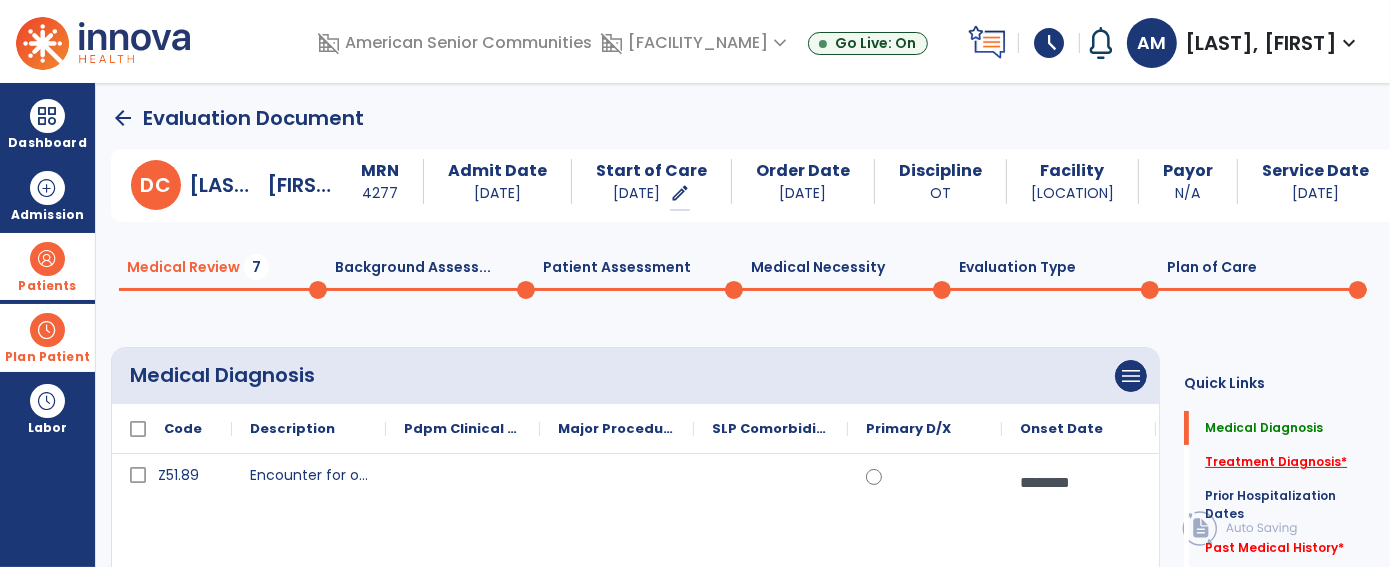 click on "Treatment Diagnosis   *" 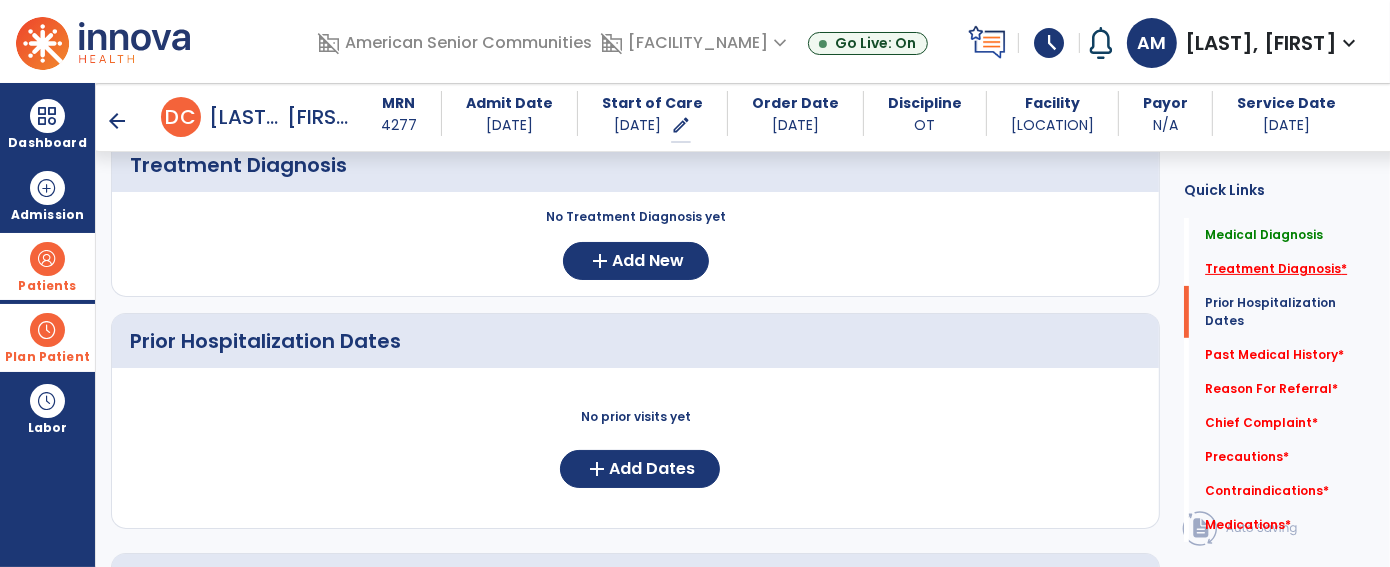 scroll, scrollTop: 441, scrollLeft: 0, axis: vertical 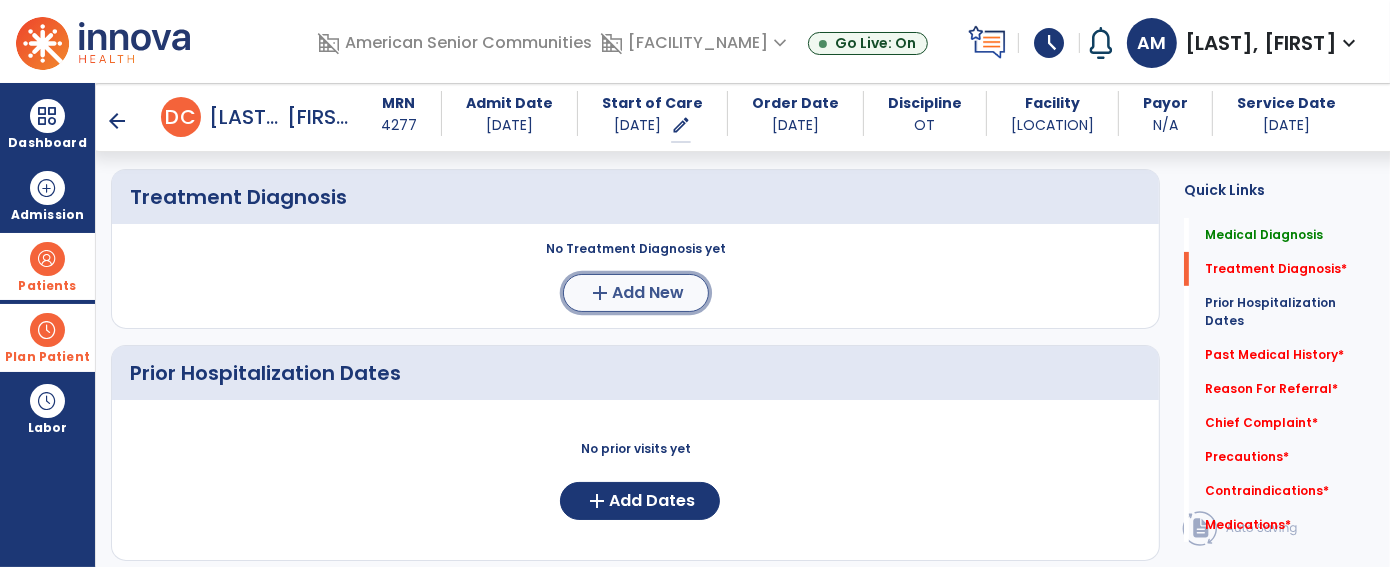 click on "Add New" 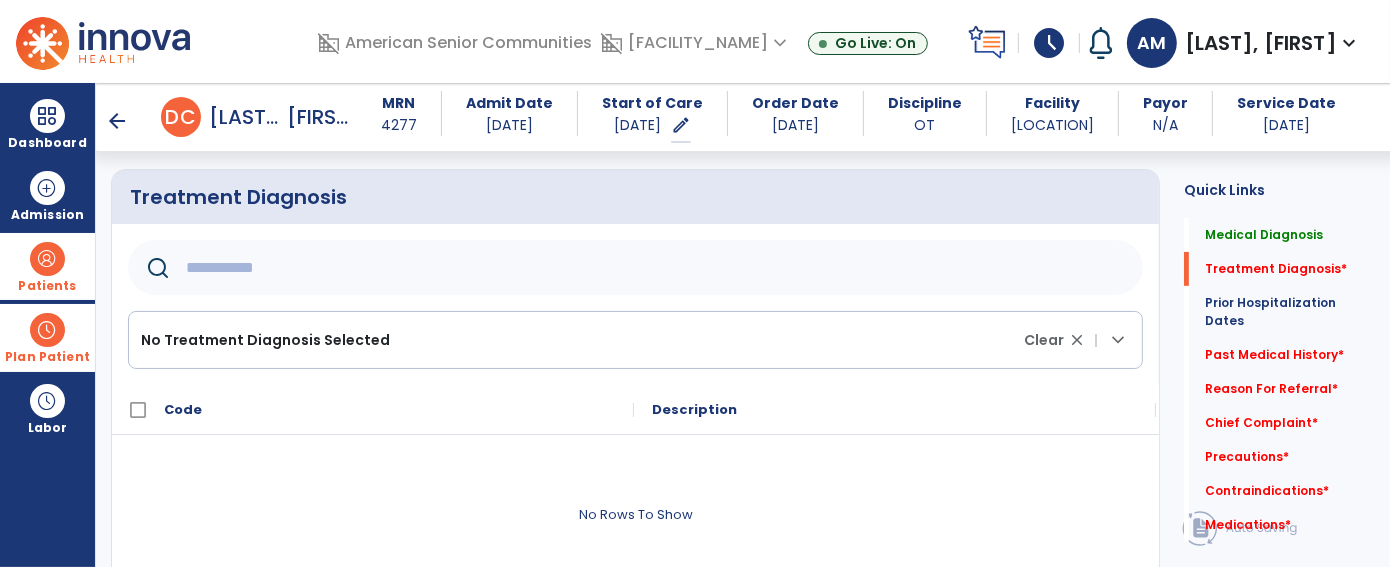 click 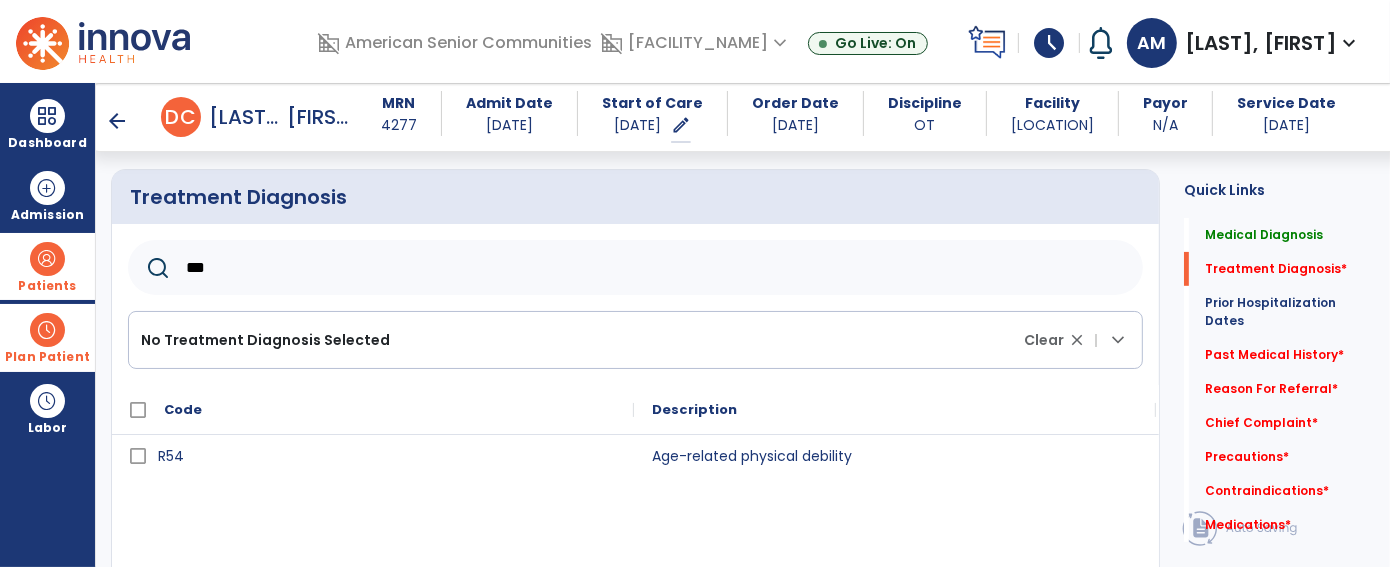 type on "***" 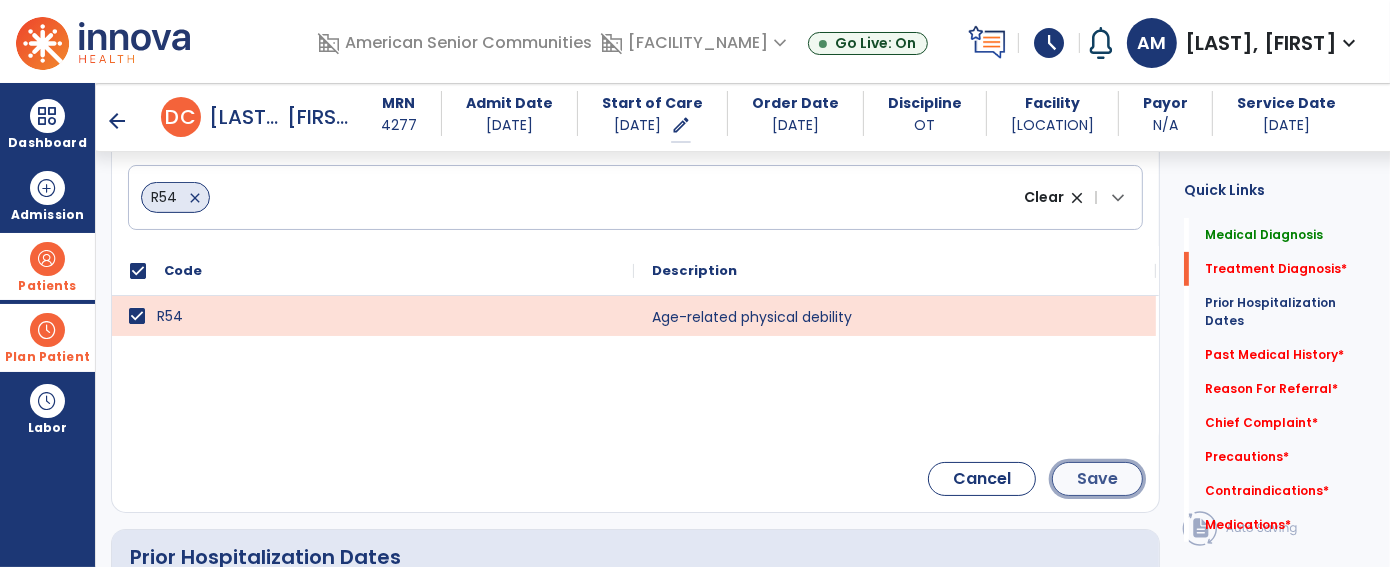 click on "Save" 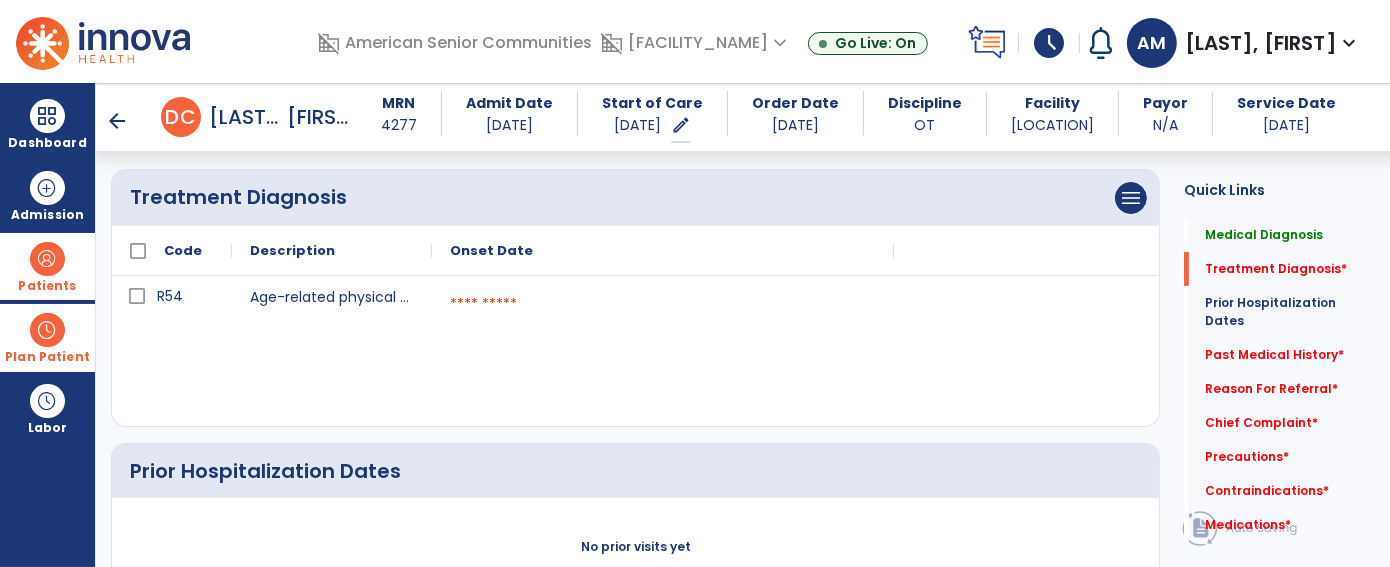 scroll, scrollTop: 429, scrollLeft: 0, axis: vertical 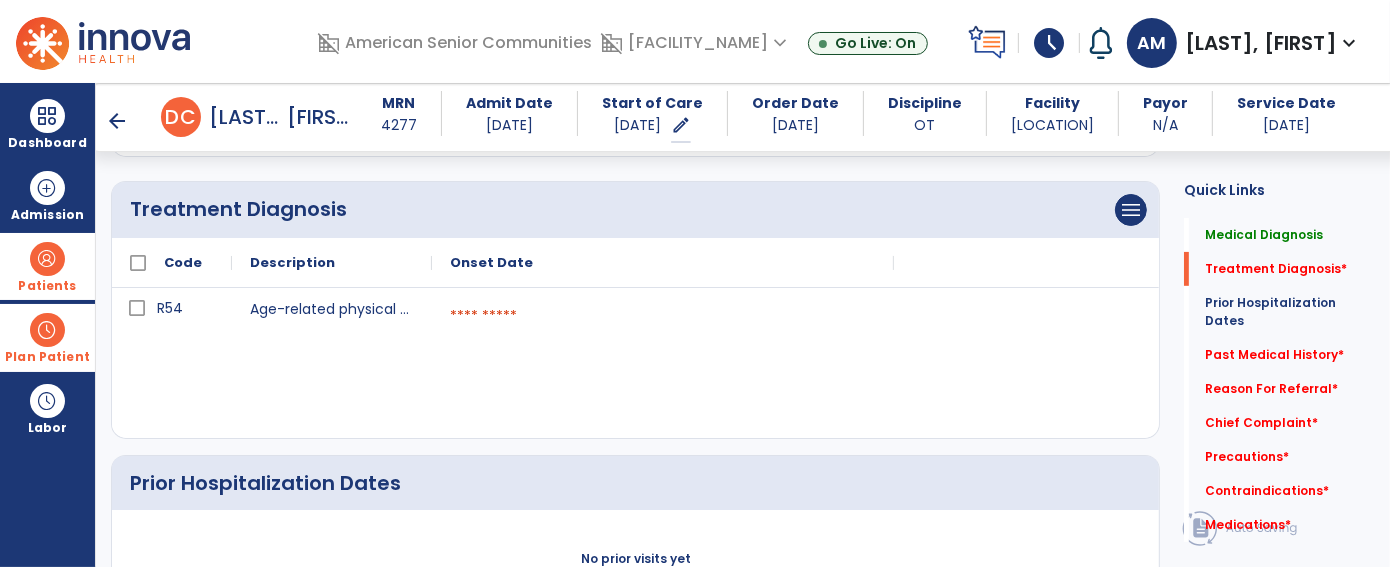 click at bounding box center (663, 316) 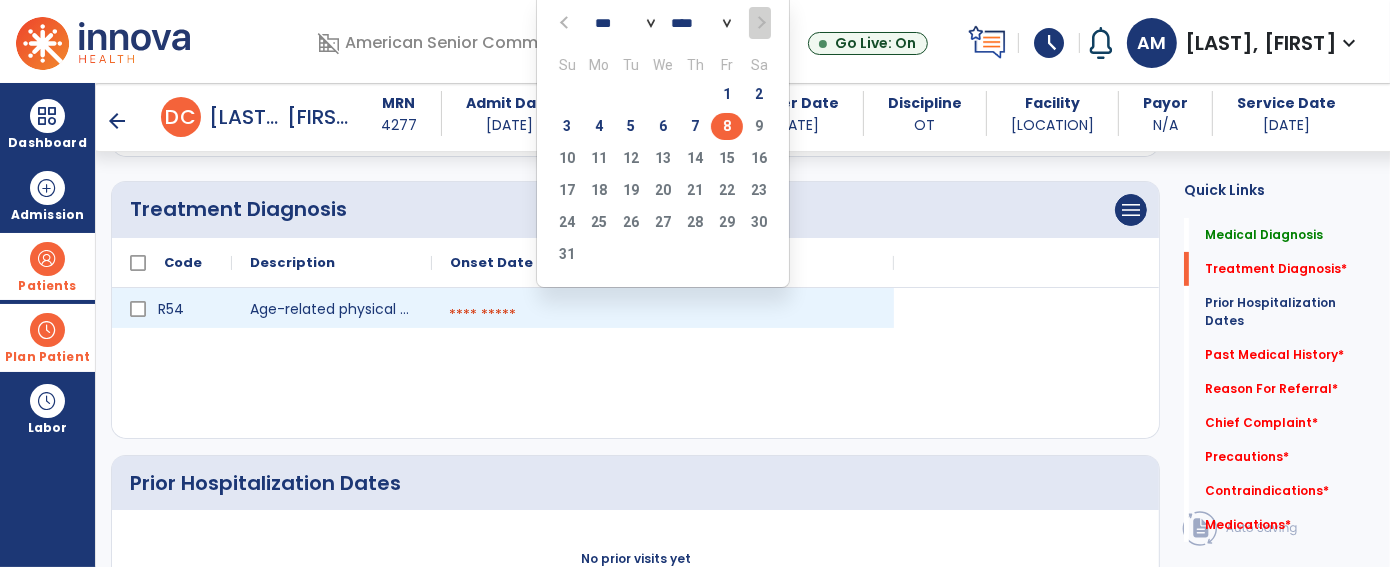 click on "8" 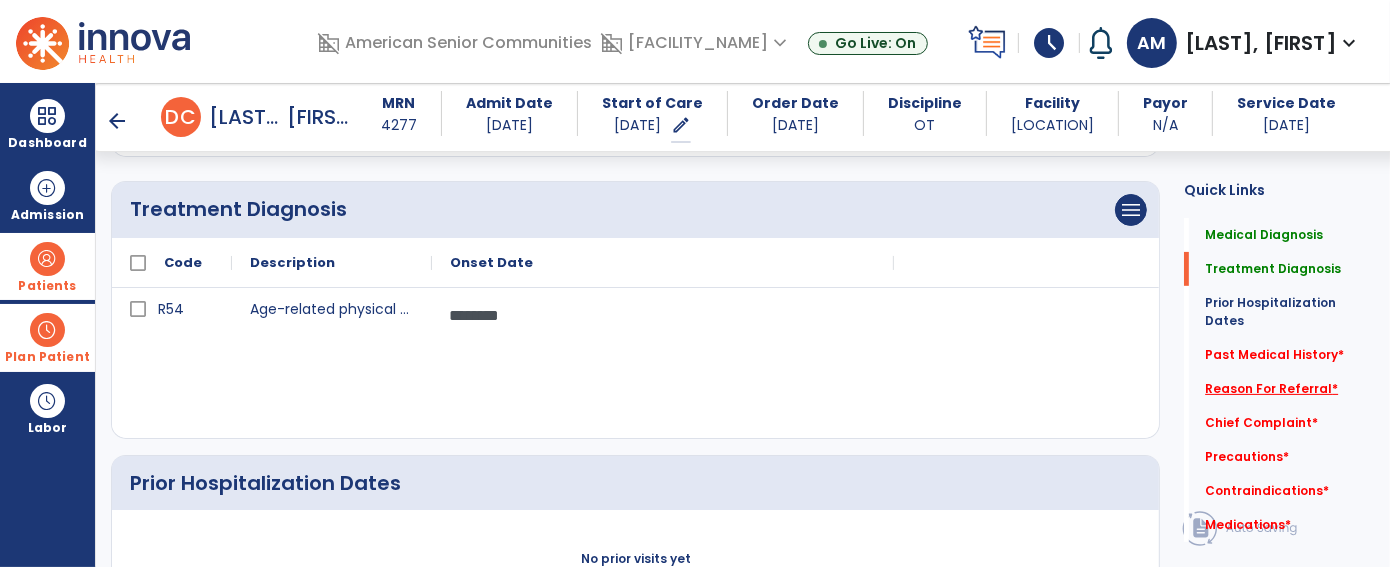 click on "Reason For Referral   *" 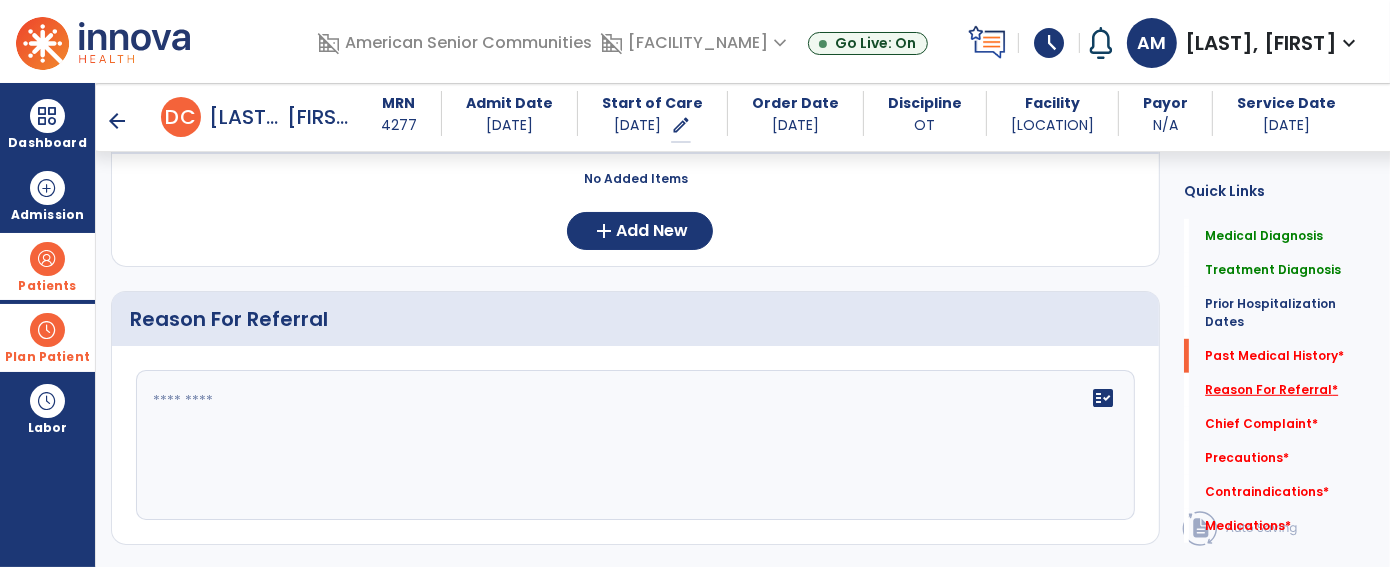 scroll, scrollTop: 1118, scrollLeft: 0, axis: vertical 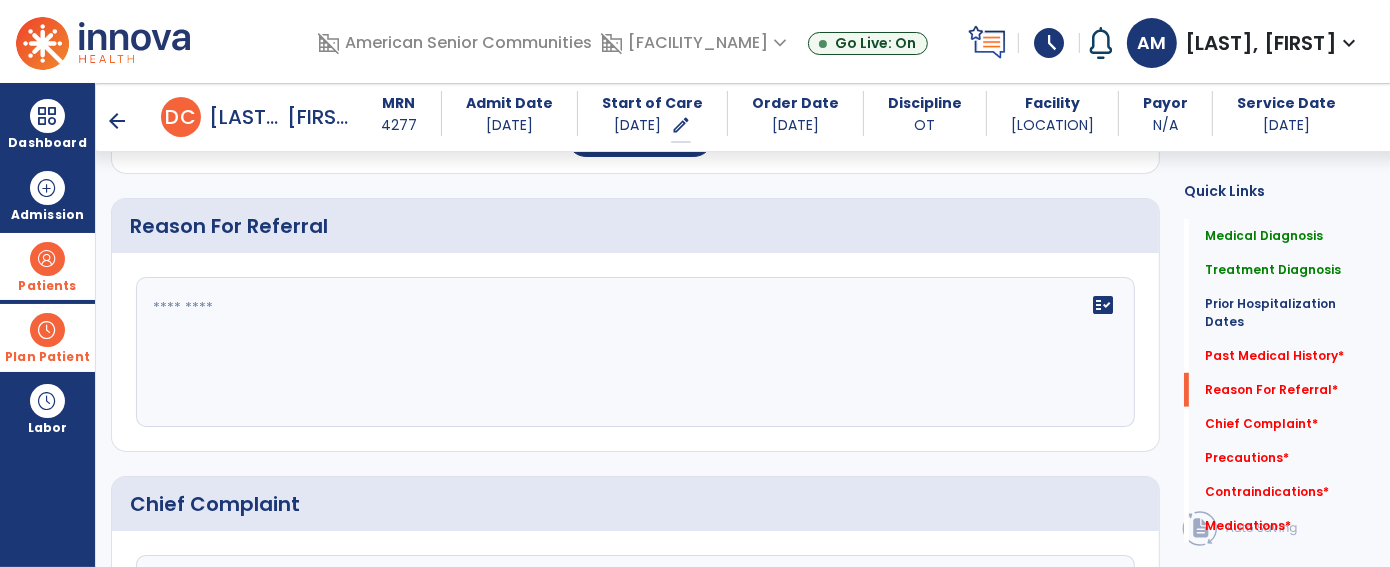 click on "fact_check" 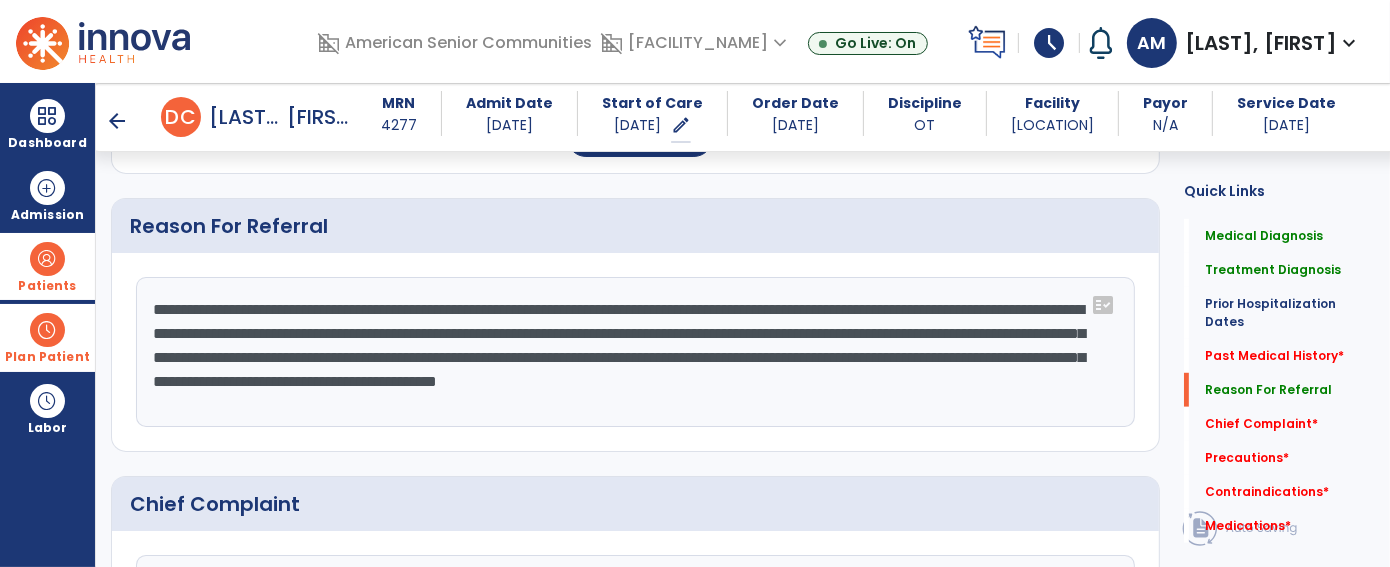 click on "**********" 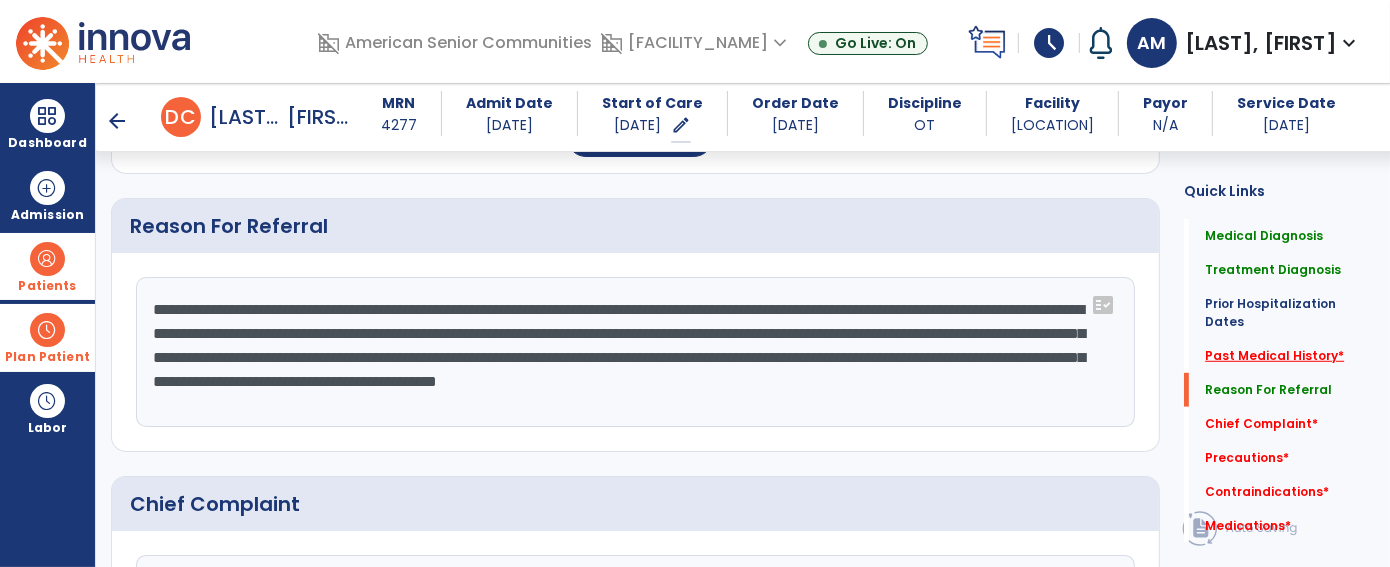 type on "**********" 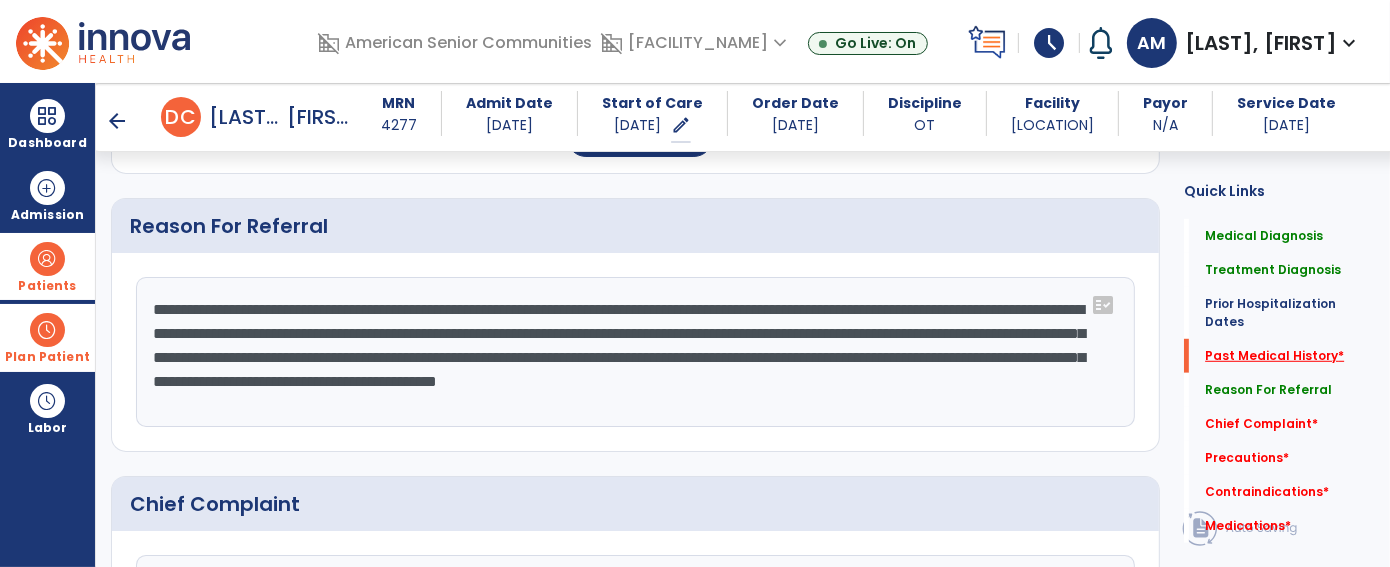 scroll, scrollTop: 883, scrollLeft: 0, axis: vertical 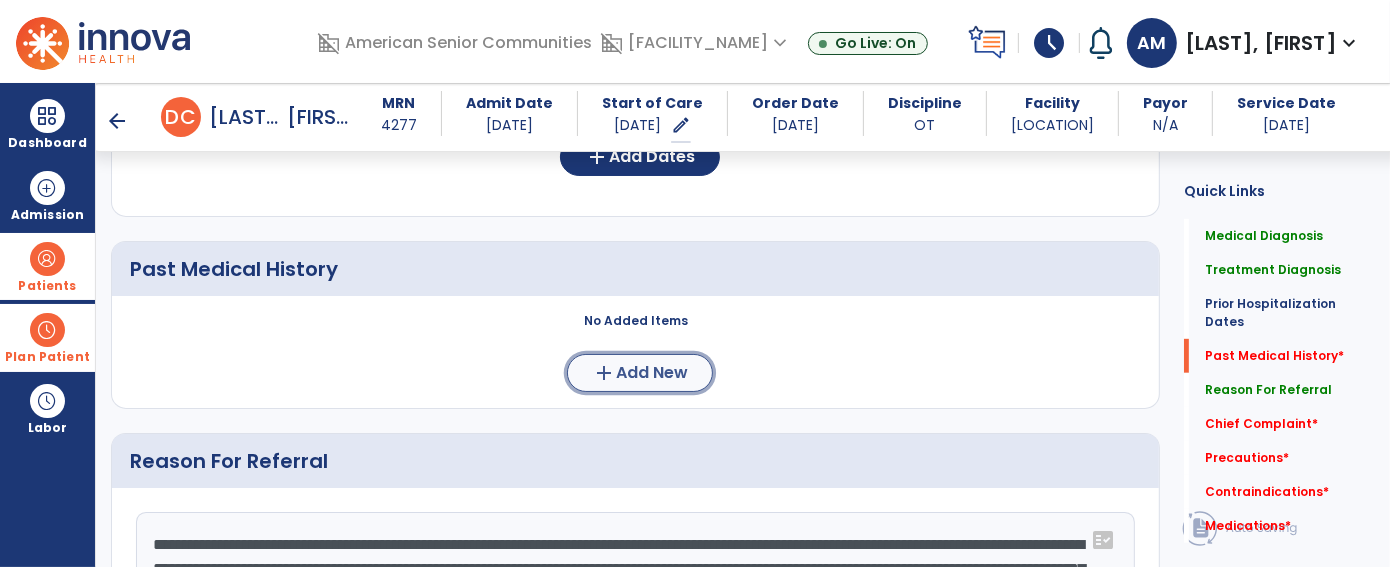 click on "add  Add New" 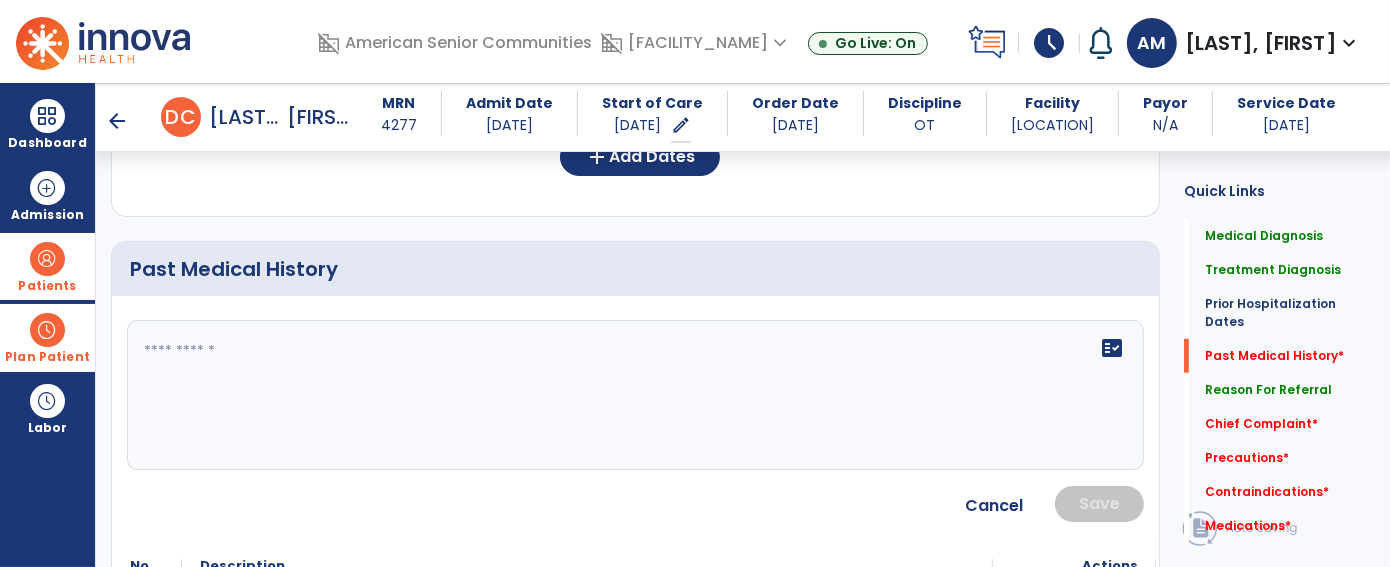 click on "fact_check" 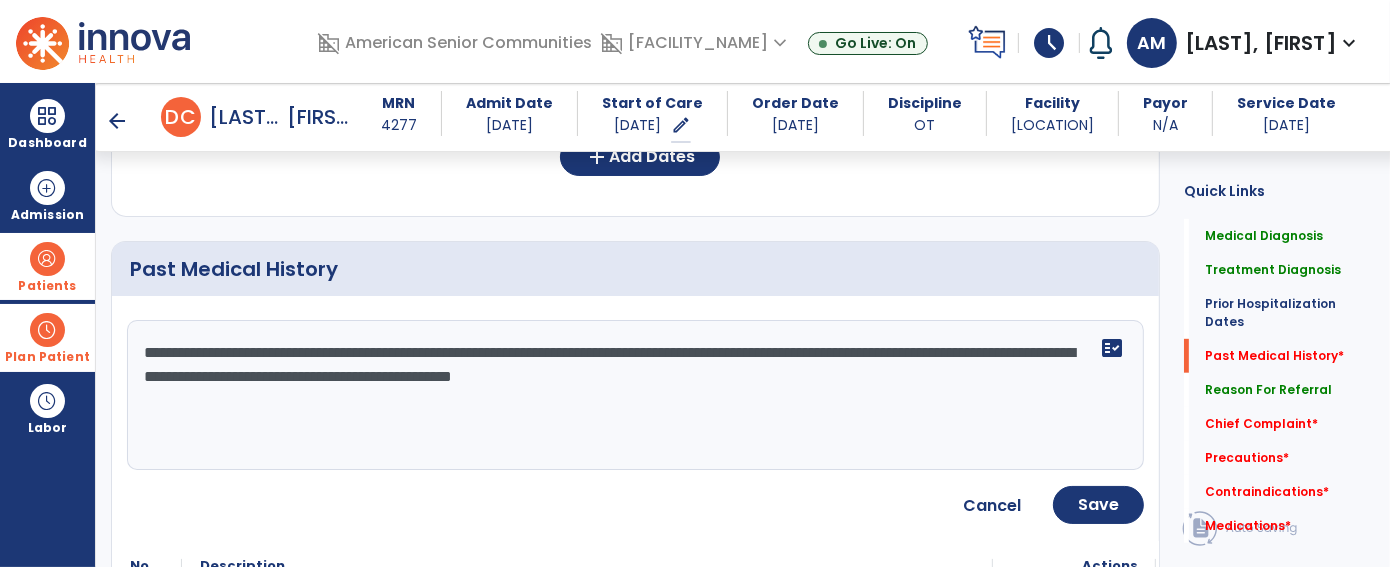 type on "**********" 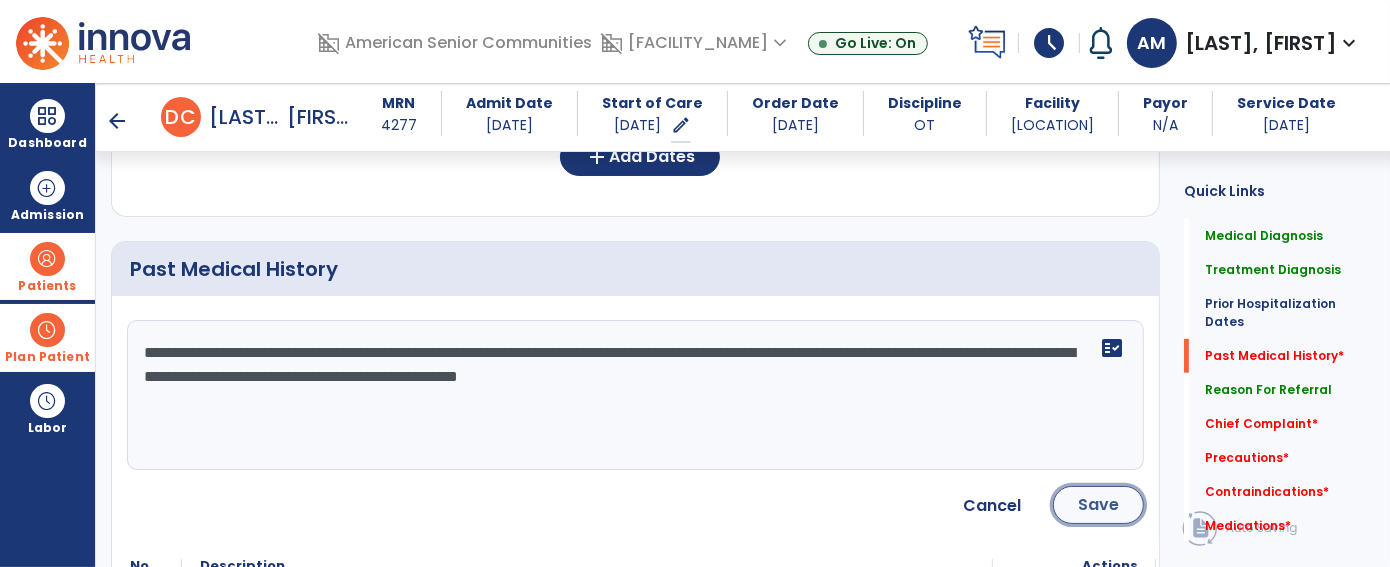 click on "Save" 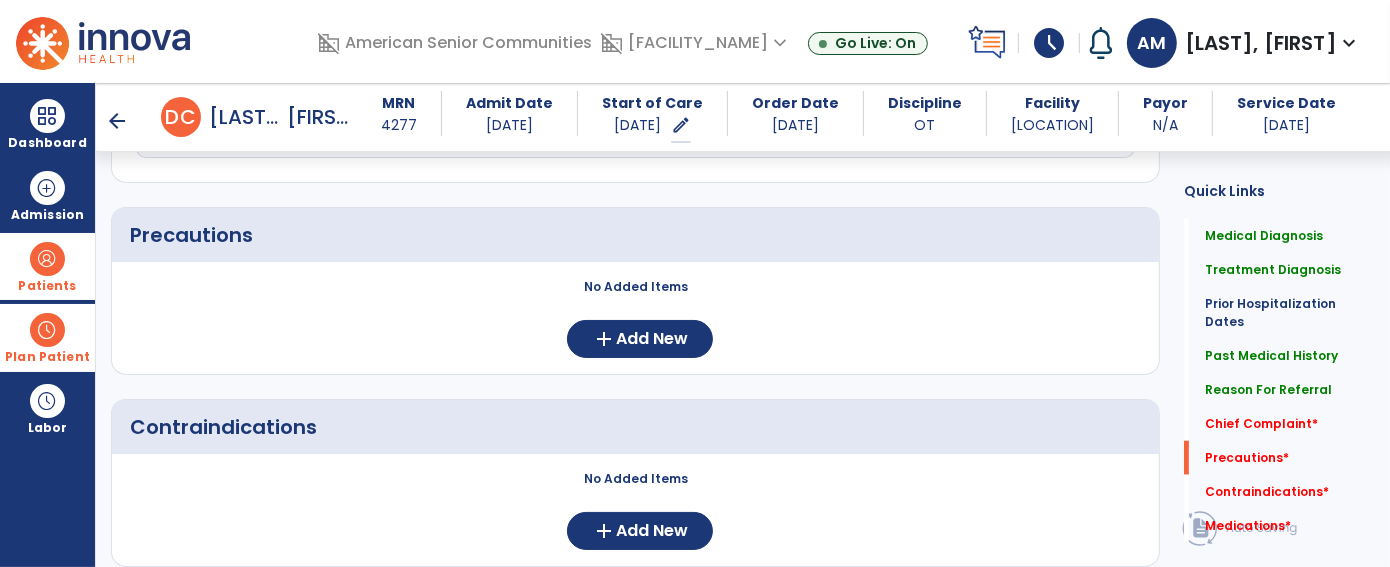 scroll, scrollTop: 1777, scrollLeft: 0, axis: vertical 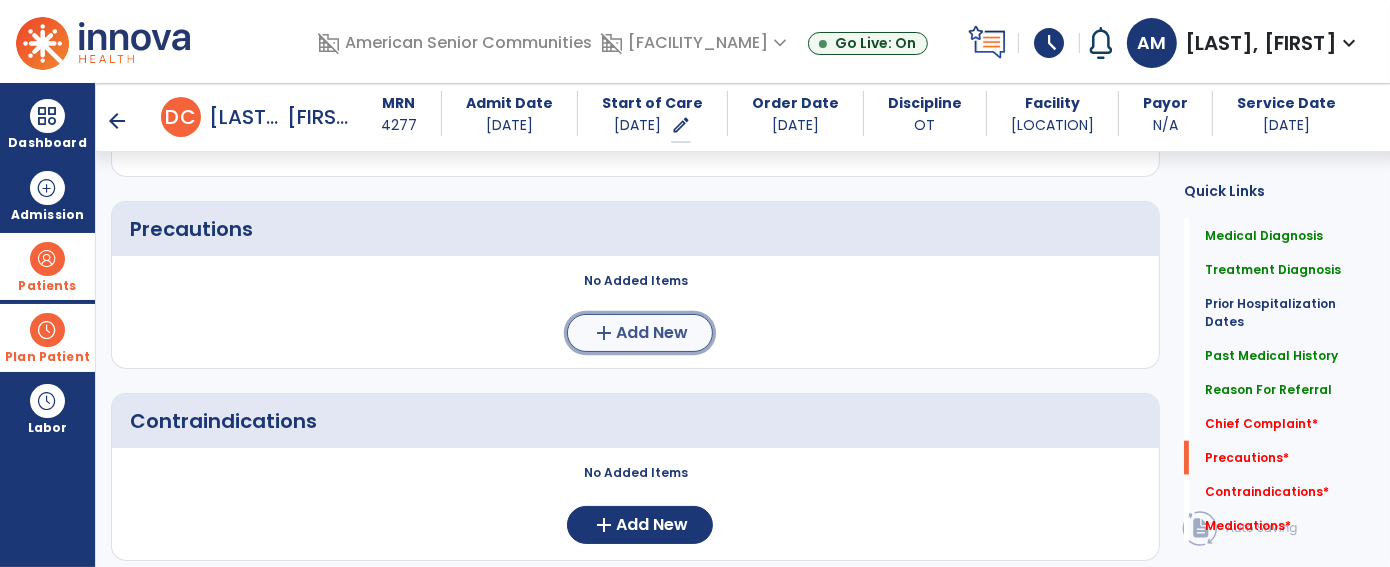 click on "Add New" 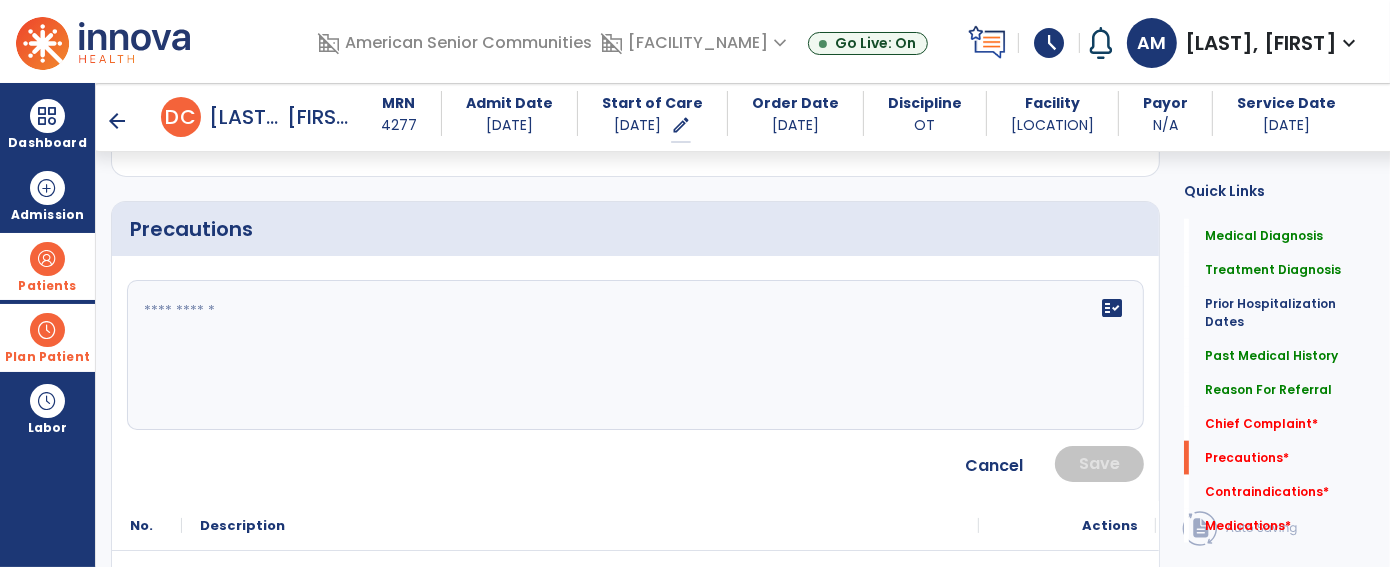 click on "fact_check" 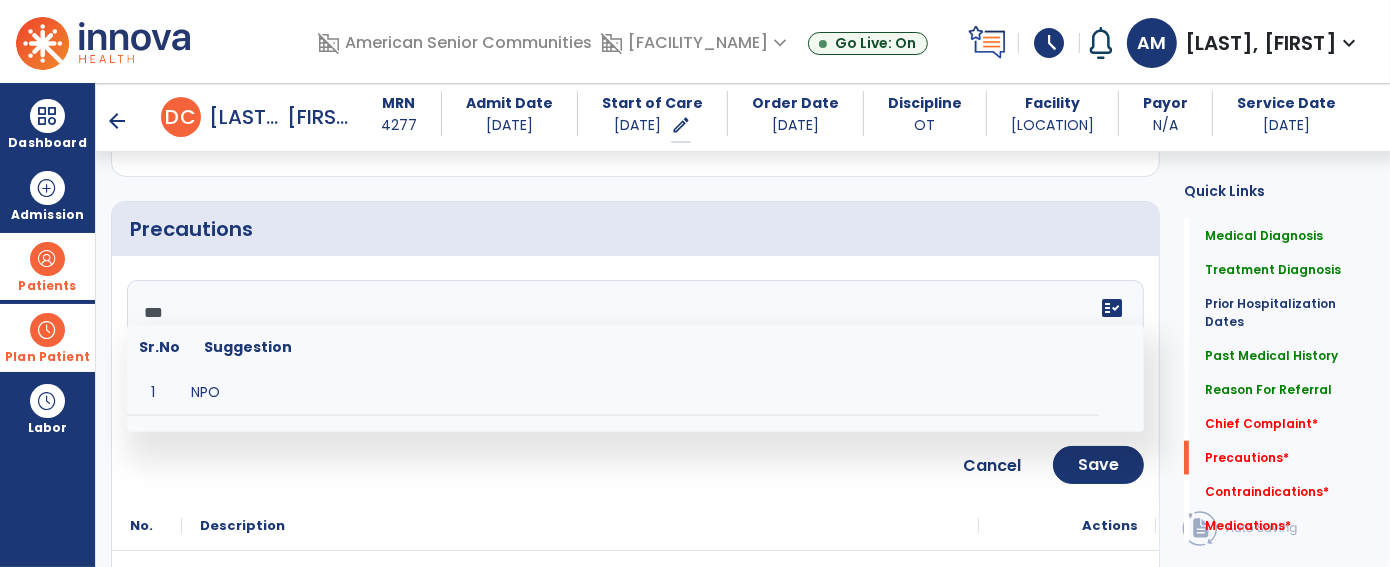 type on "****" 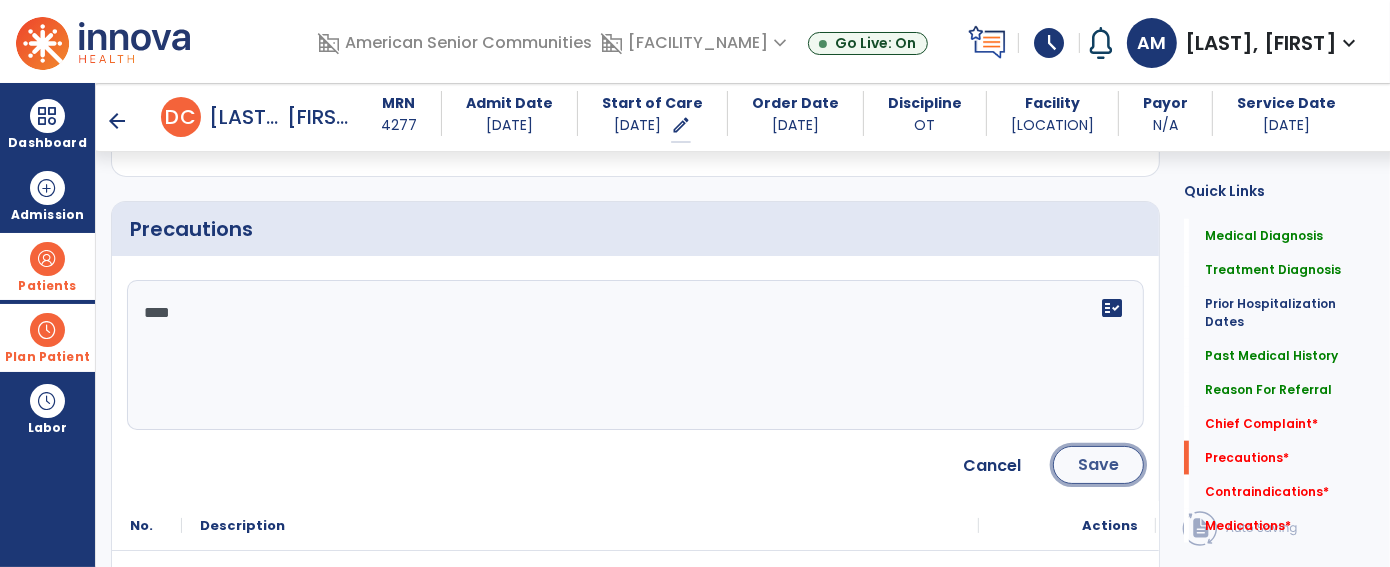 click on "Save" 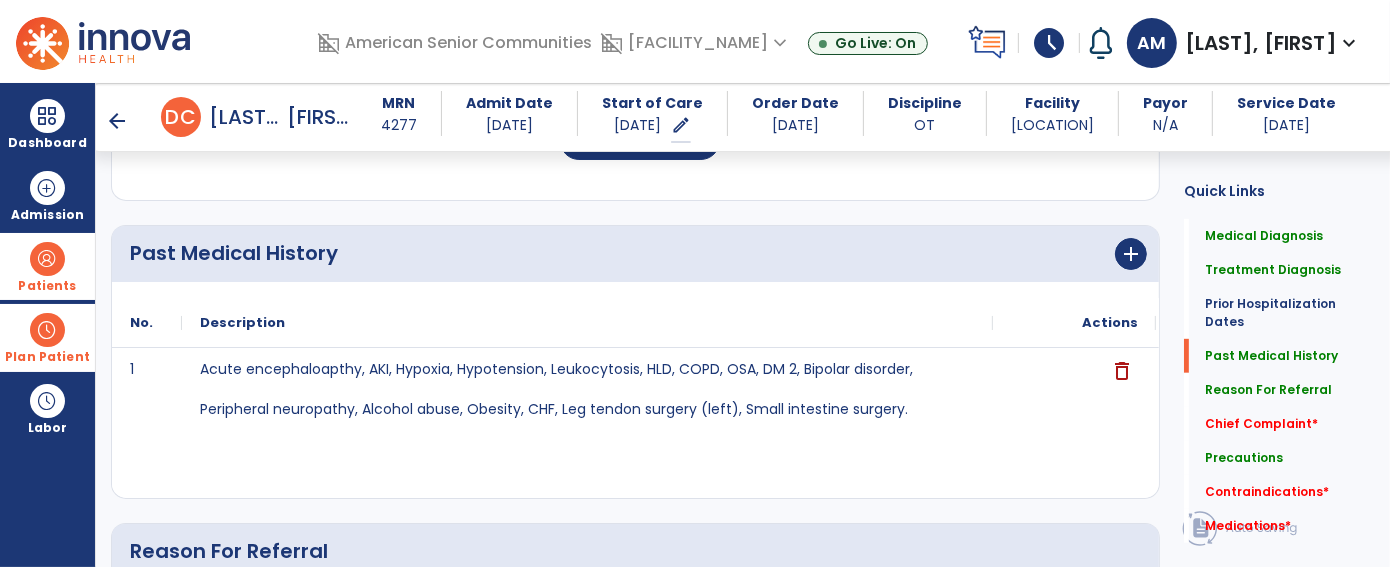 scroll, scrollTop: 894, scrollLeft: 0, axis: vertical 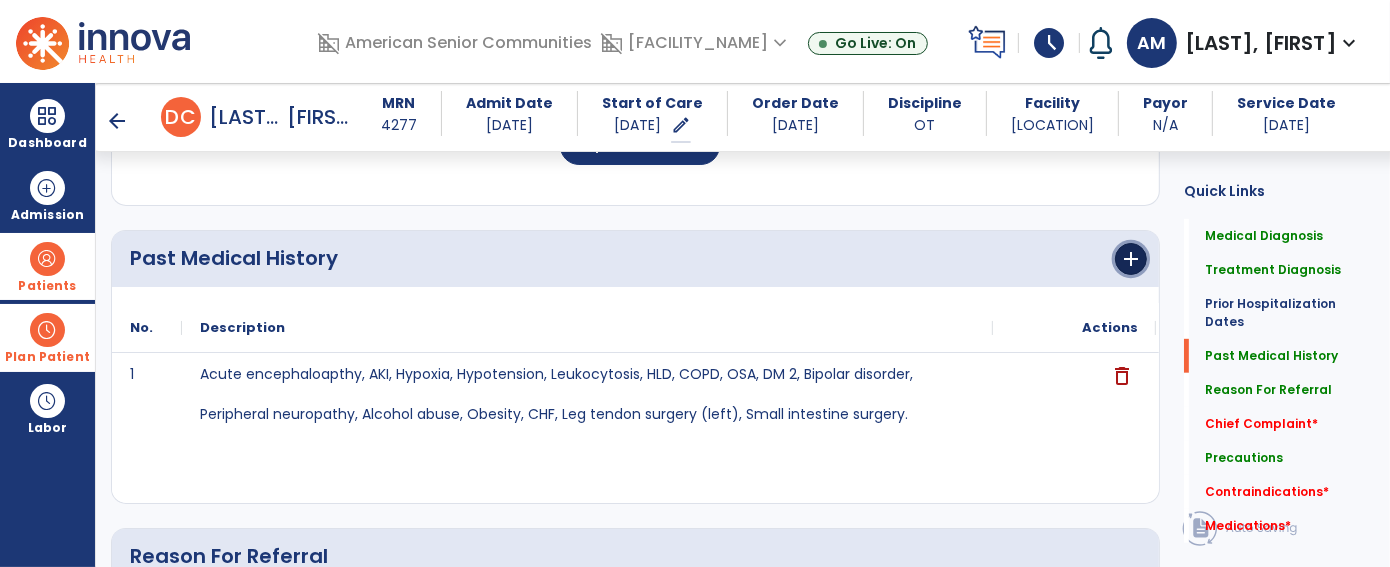 click on "add" 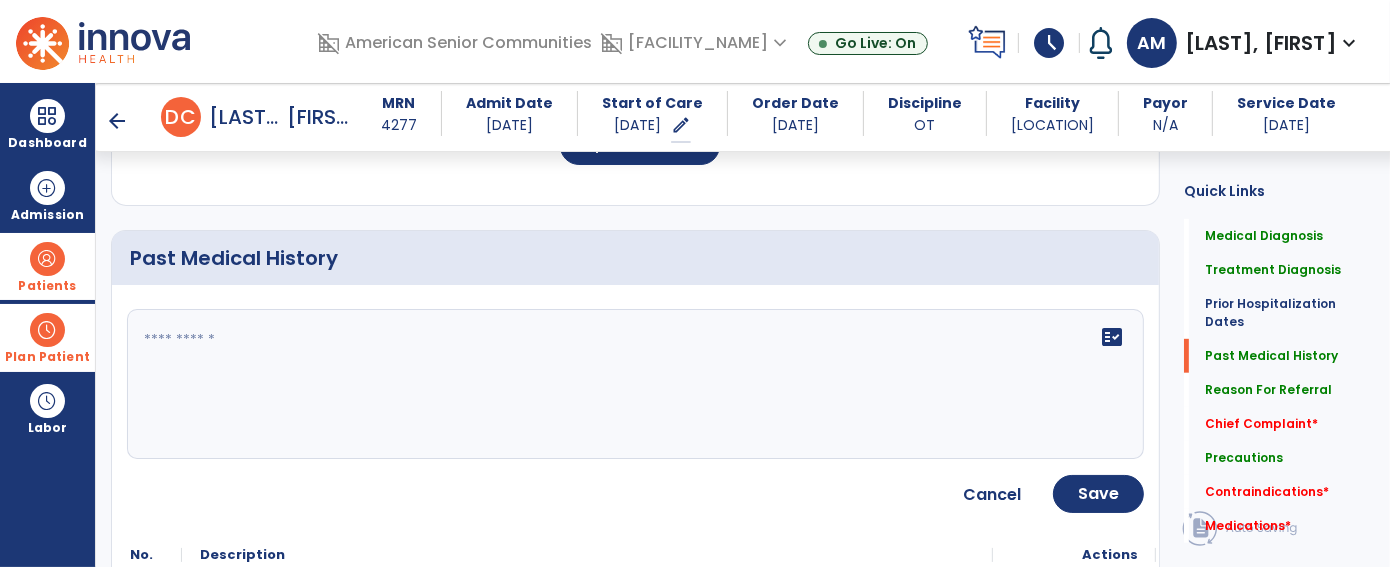 click on "fact_check" 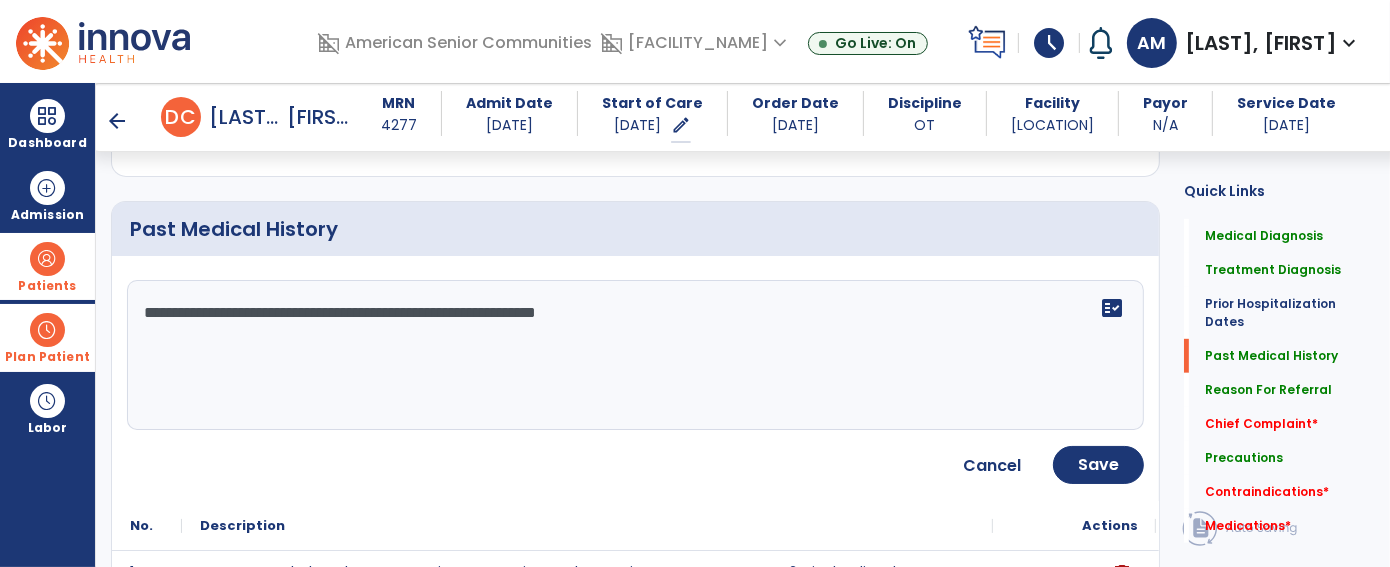 scroll, scrollTop: 930, scrollLeft: 0, axis: vertical 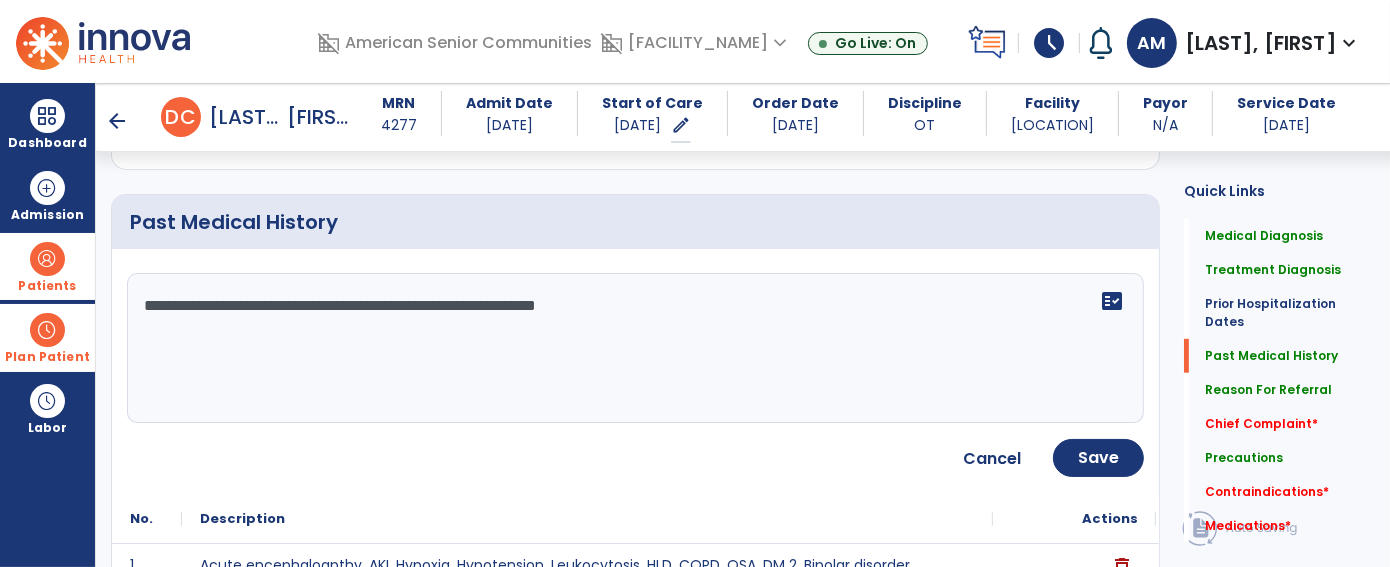 click on "**********" 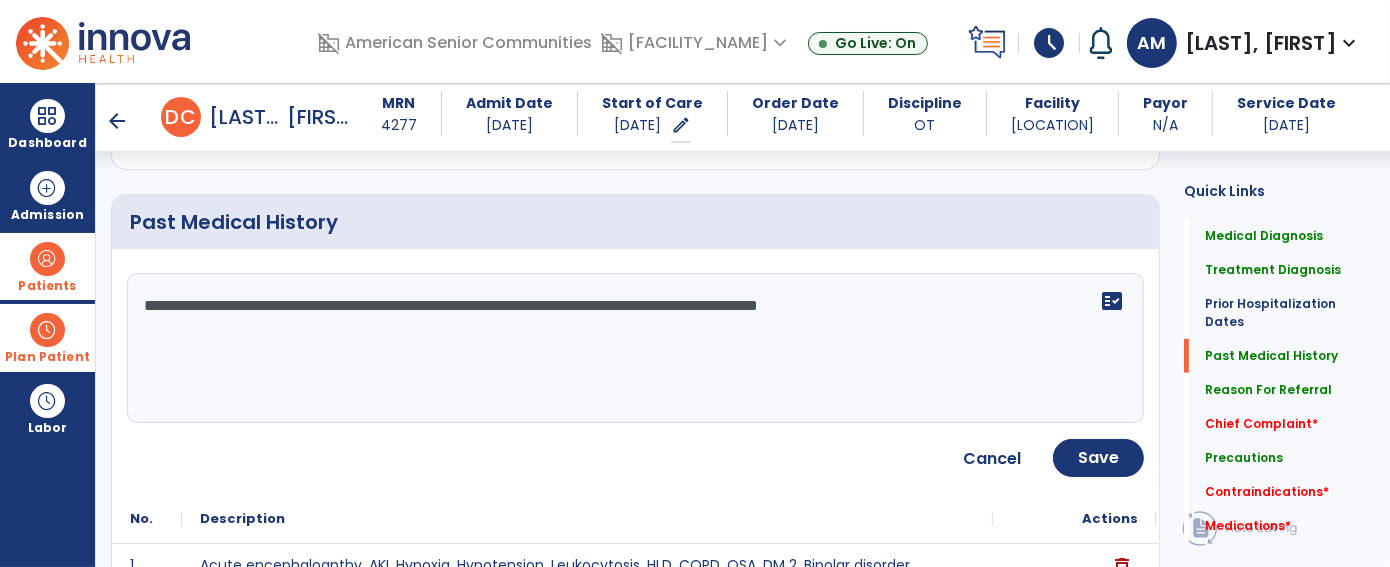 type on "**********" 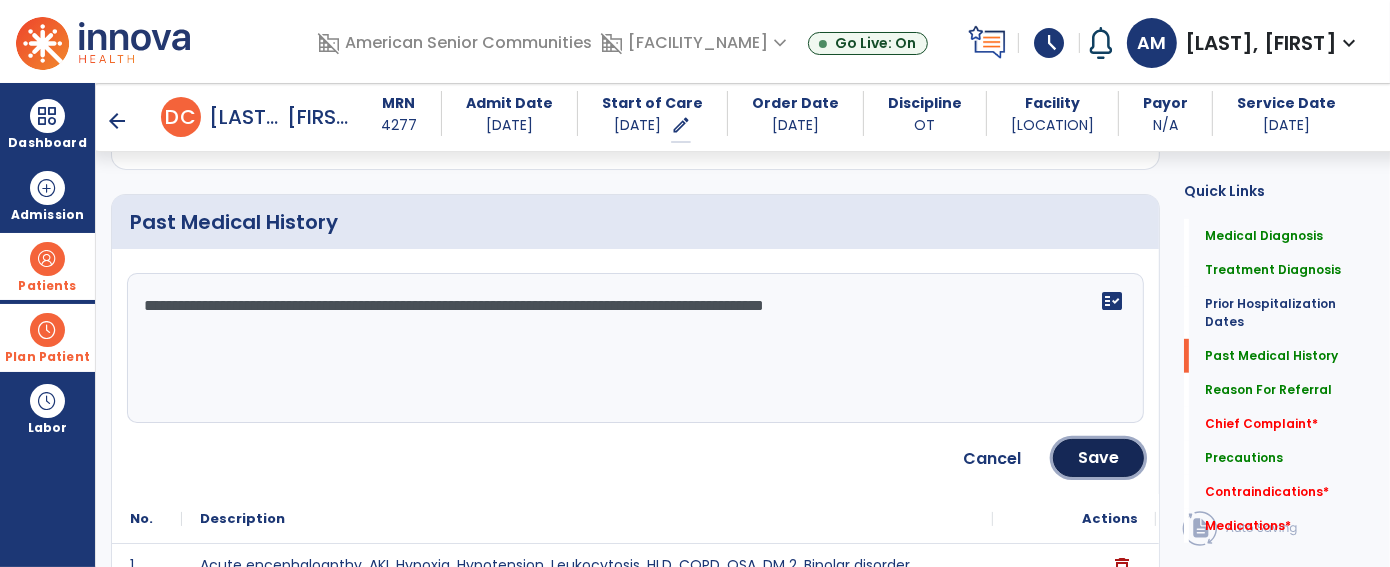 click on "Save" 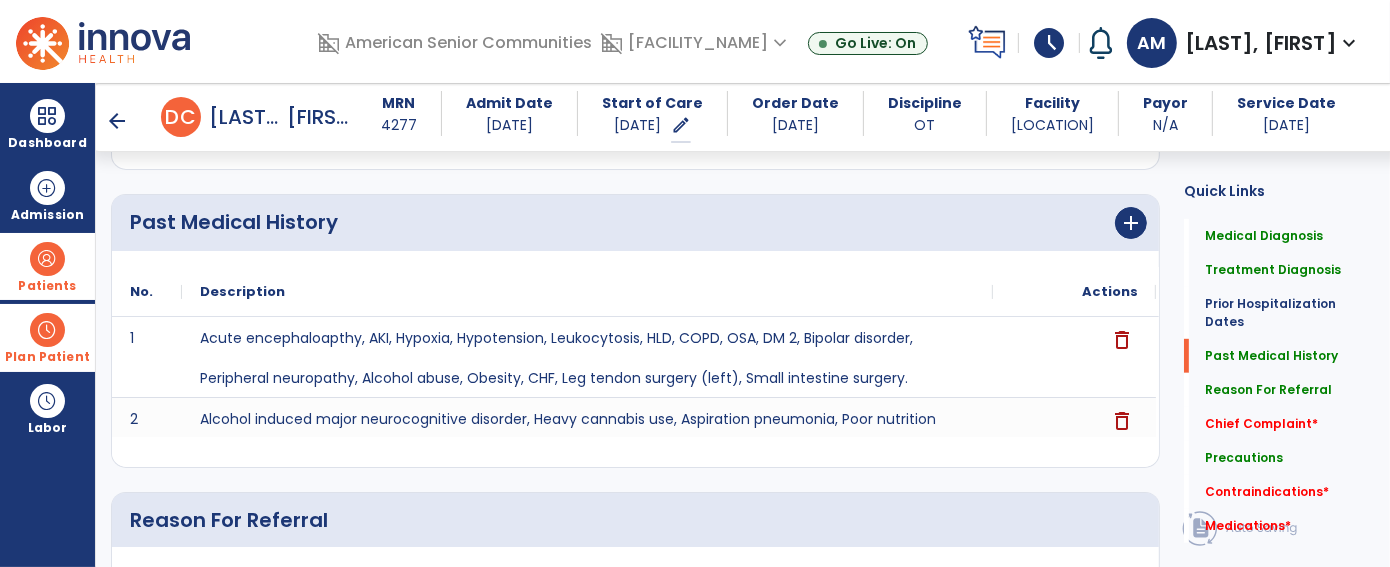 click on "Past Medical History      add
No.
Description
Actions
1" 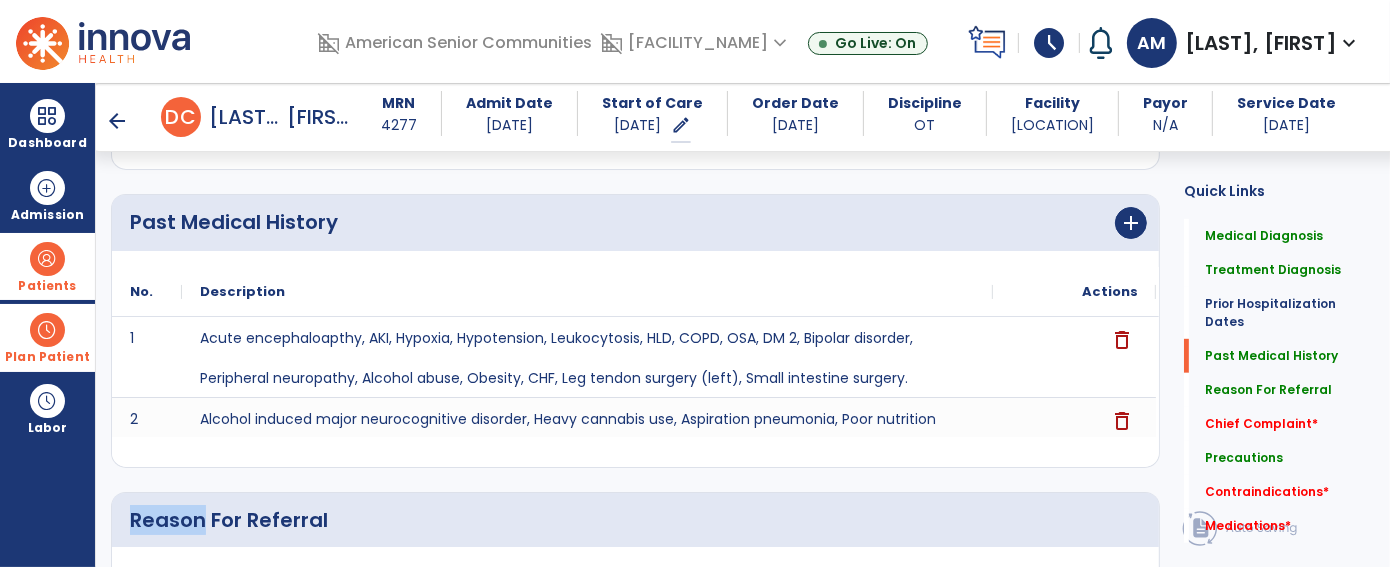 click on "Past Medical History      add
No.
Description
Actions
1" 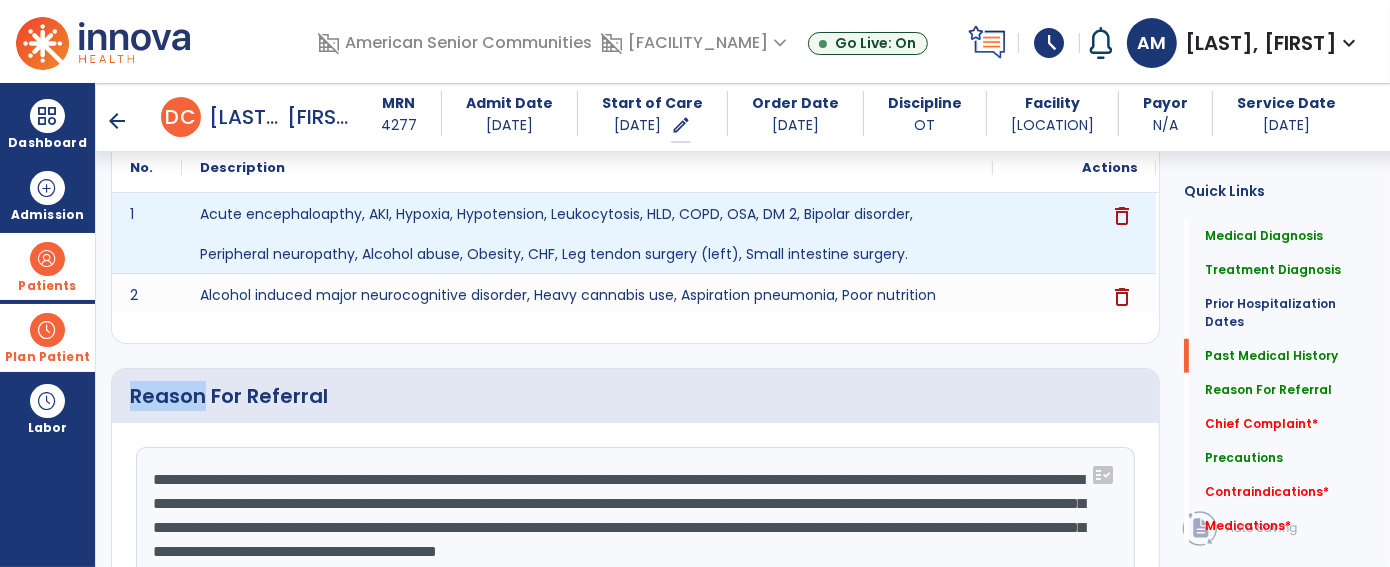 scroll, scrollTop: 1047, scrollLeft: 0, axis: vertical 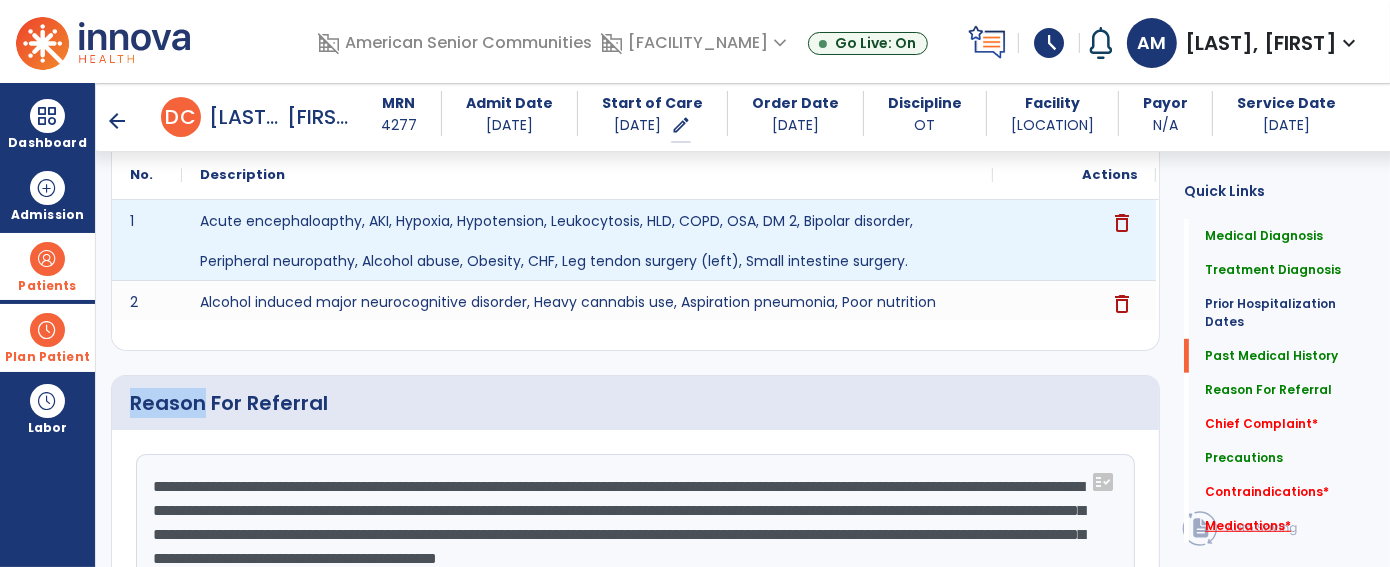click on "Medications   *" 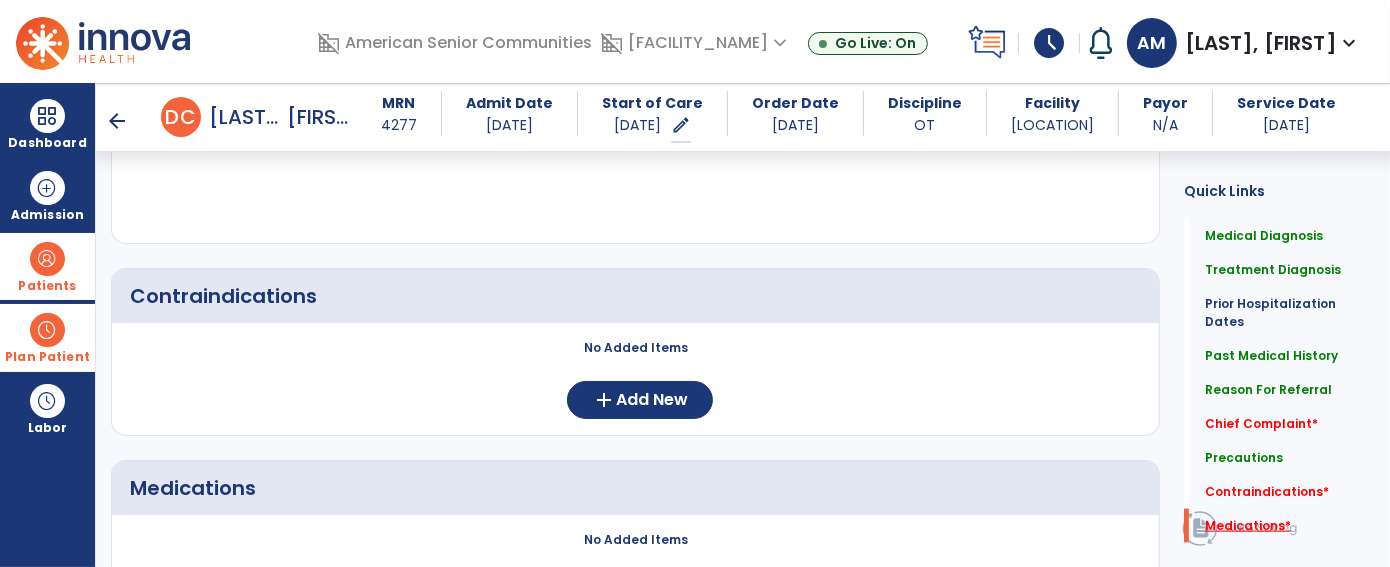 scroll, scrollTop: 2138, scrollLeft: 0, axis: vertical 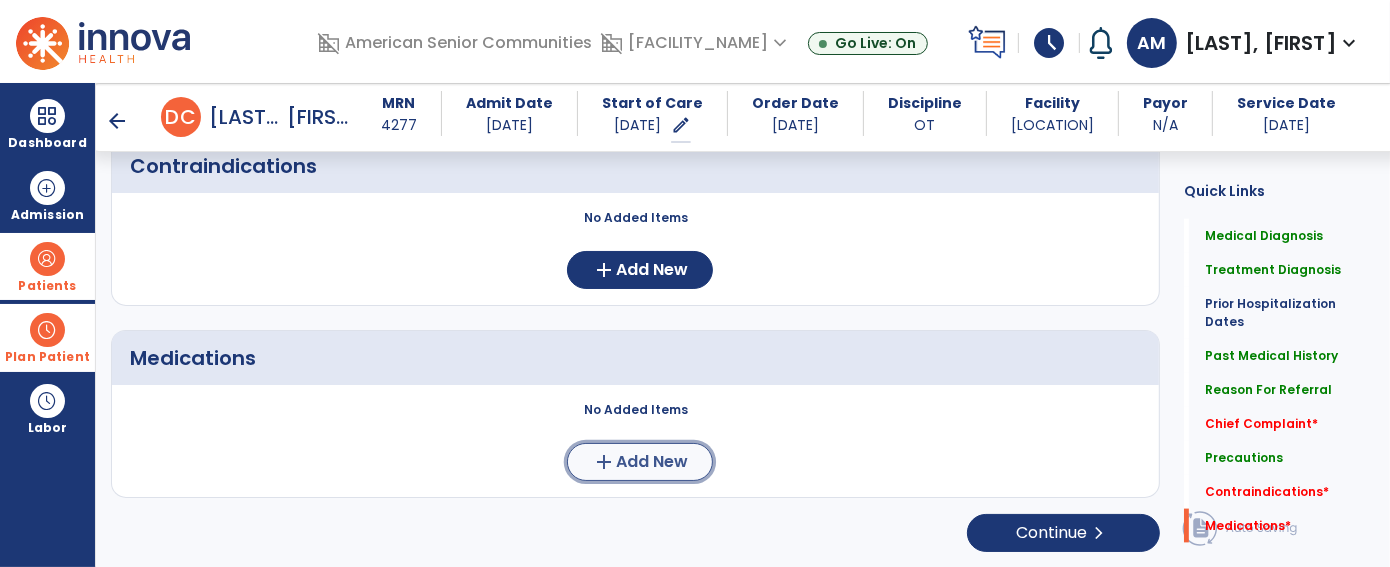 click on "add  Add New" 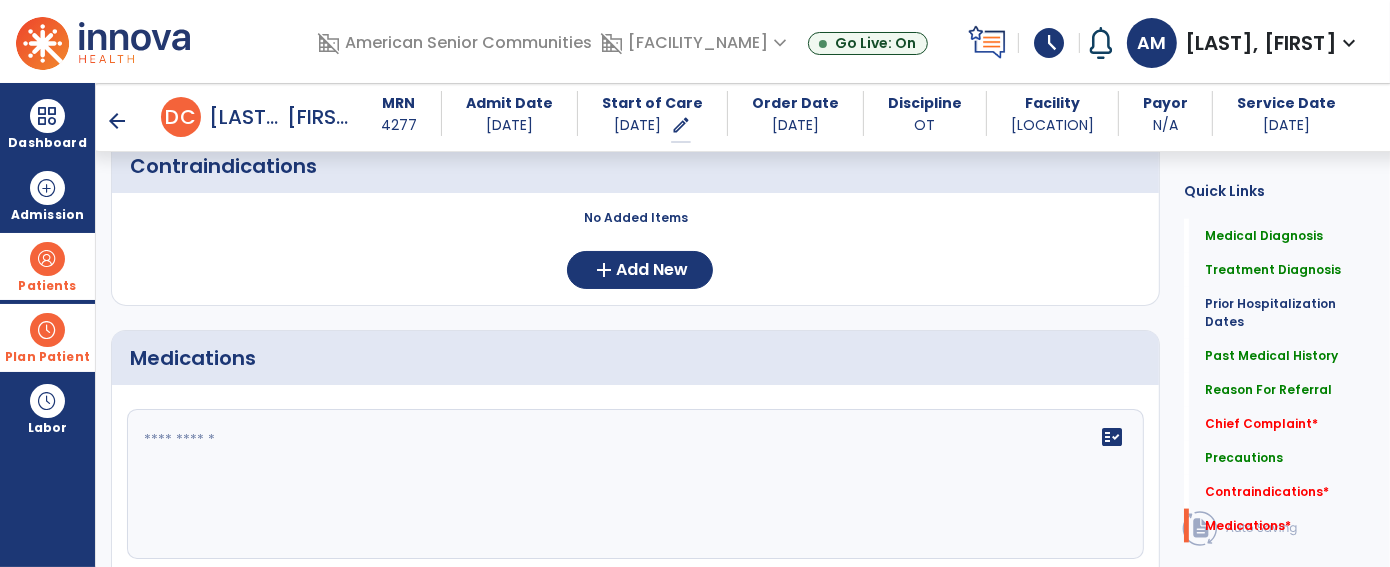 click on "Medications" 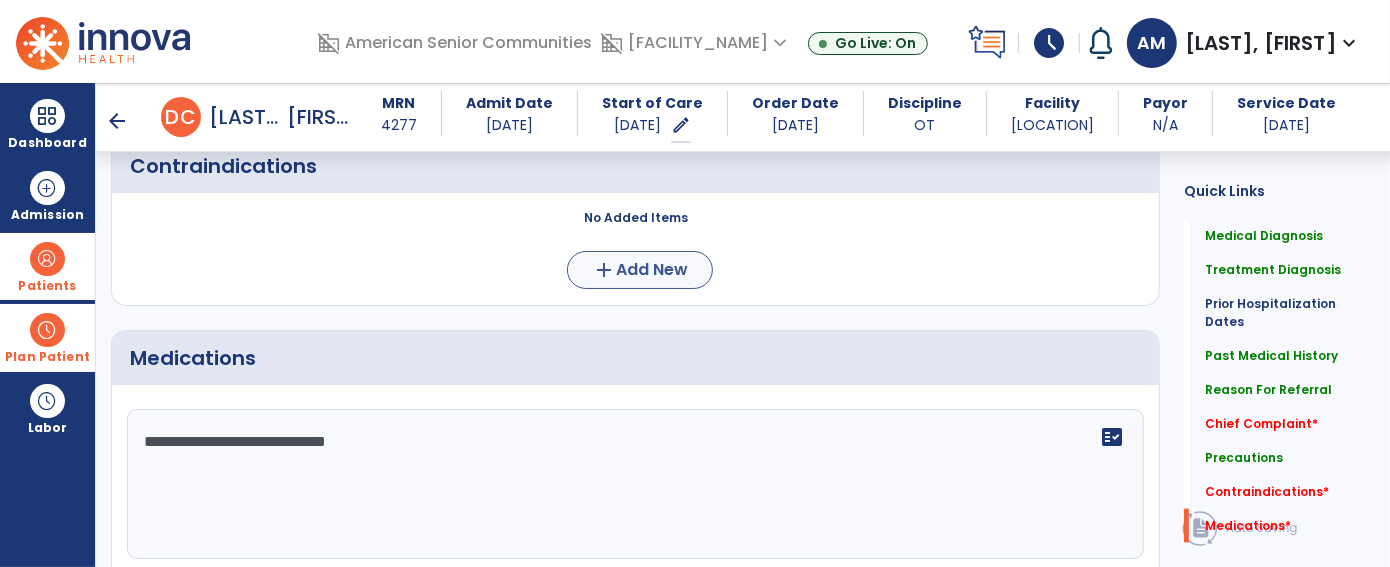 type on "**********" 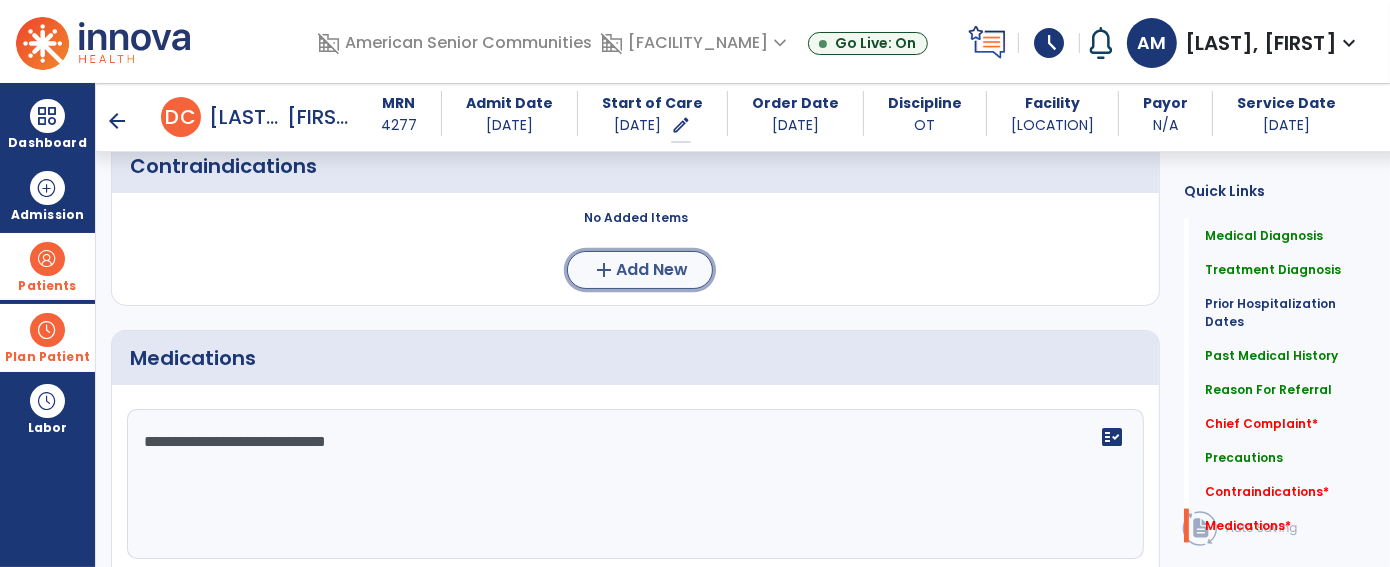 click on "Add New" 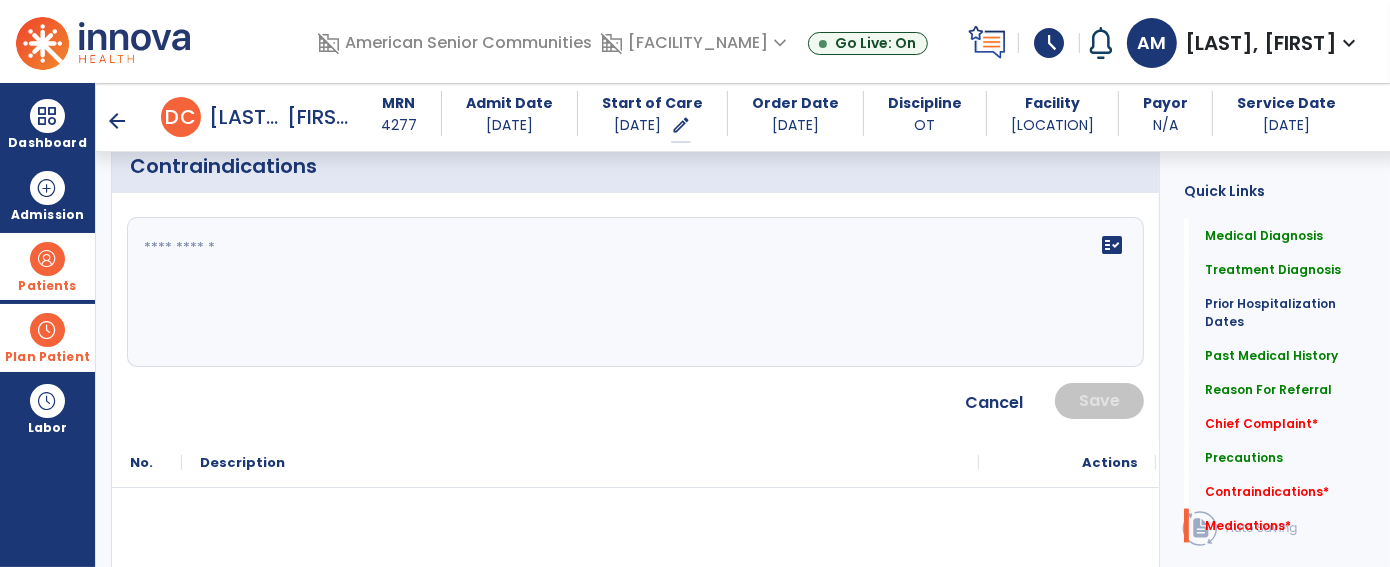 click on "fact_check" 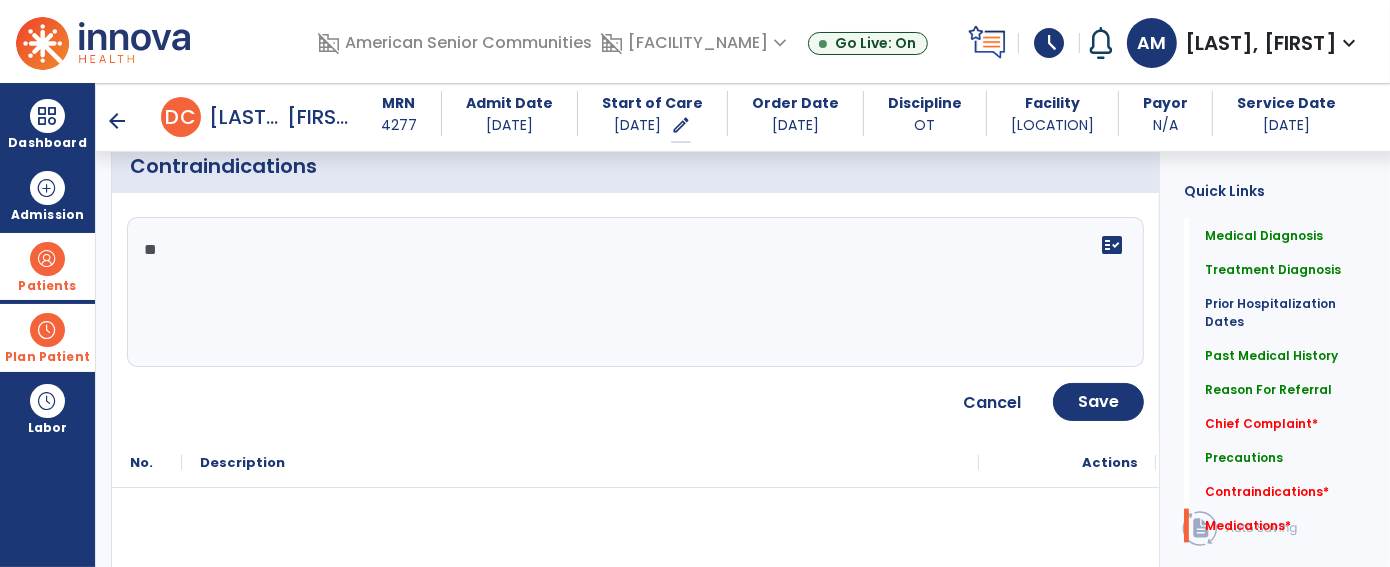 type on "***" 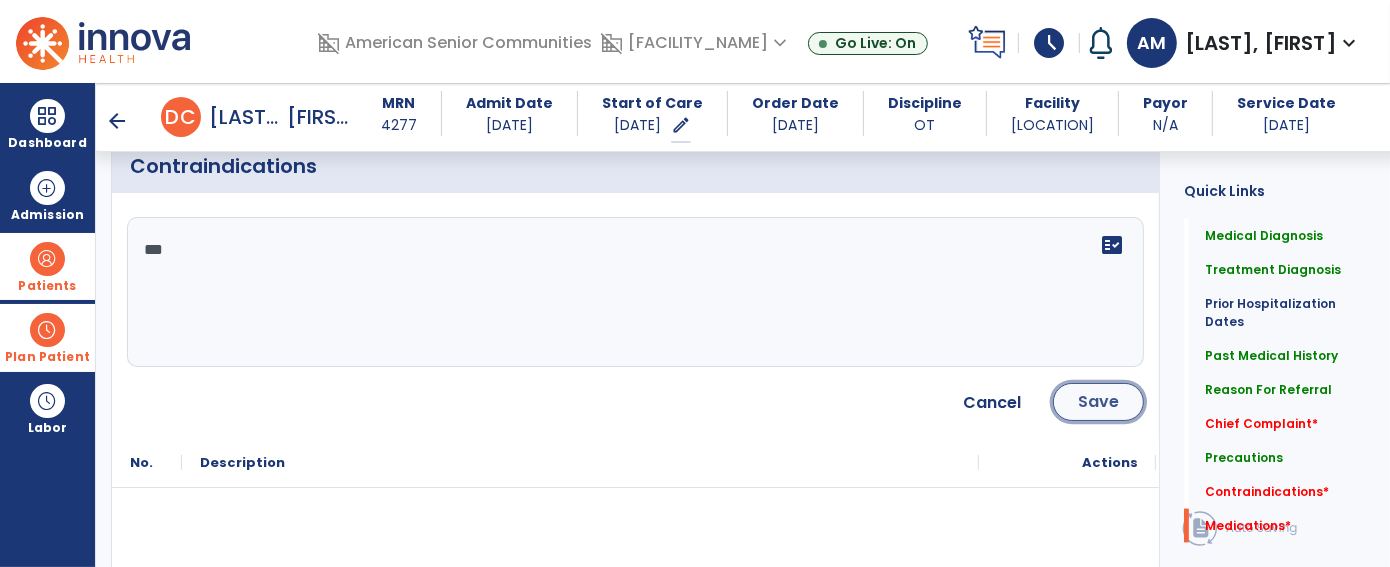 click on "Save" 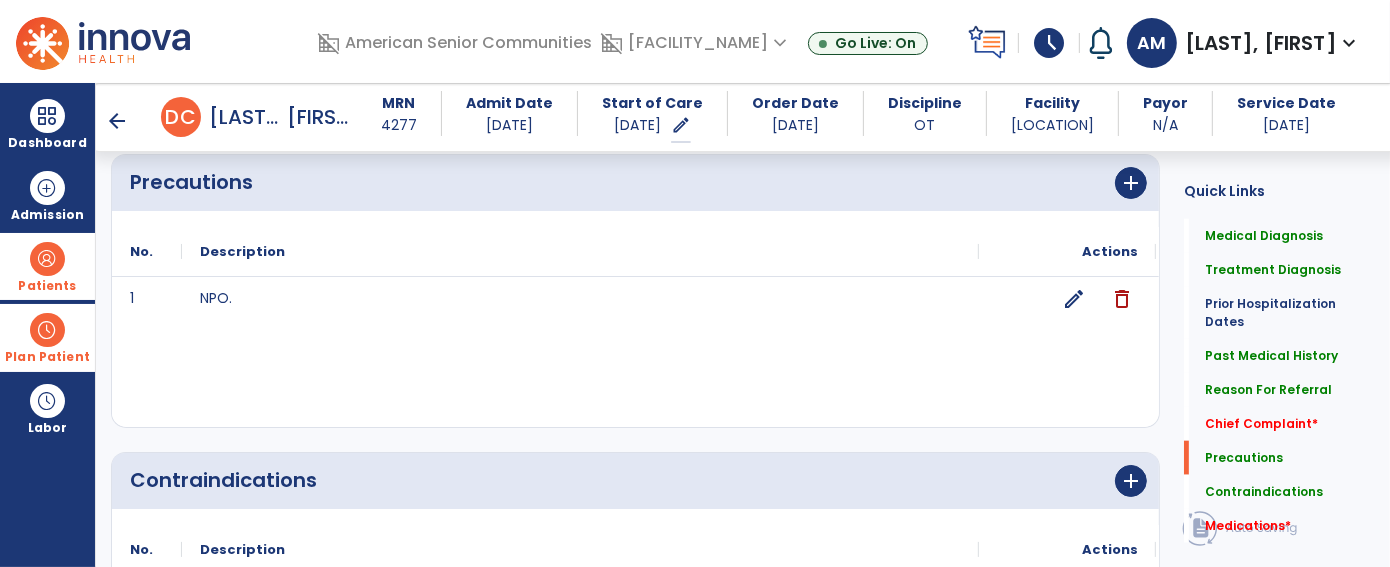 scroll, scrollTop: 1764, scrollLeft: 0, axis: vertical 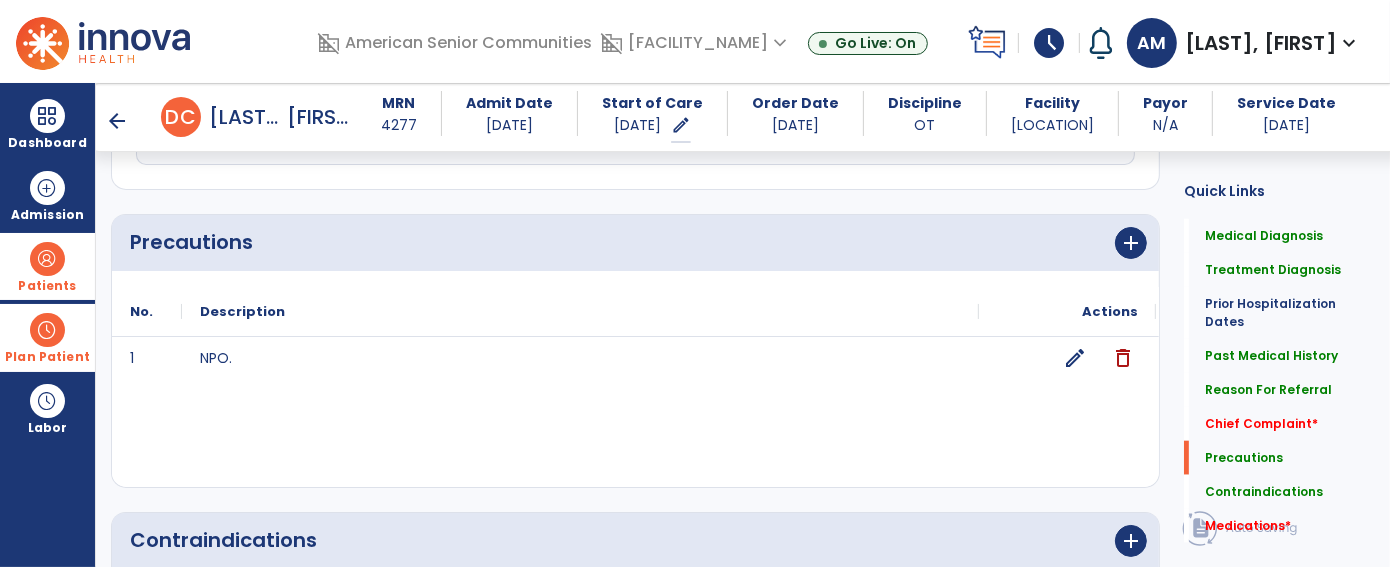 click on "edit" 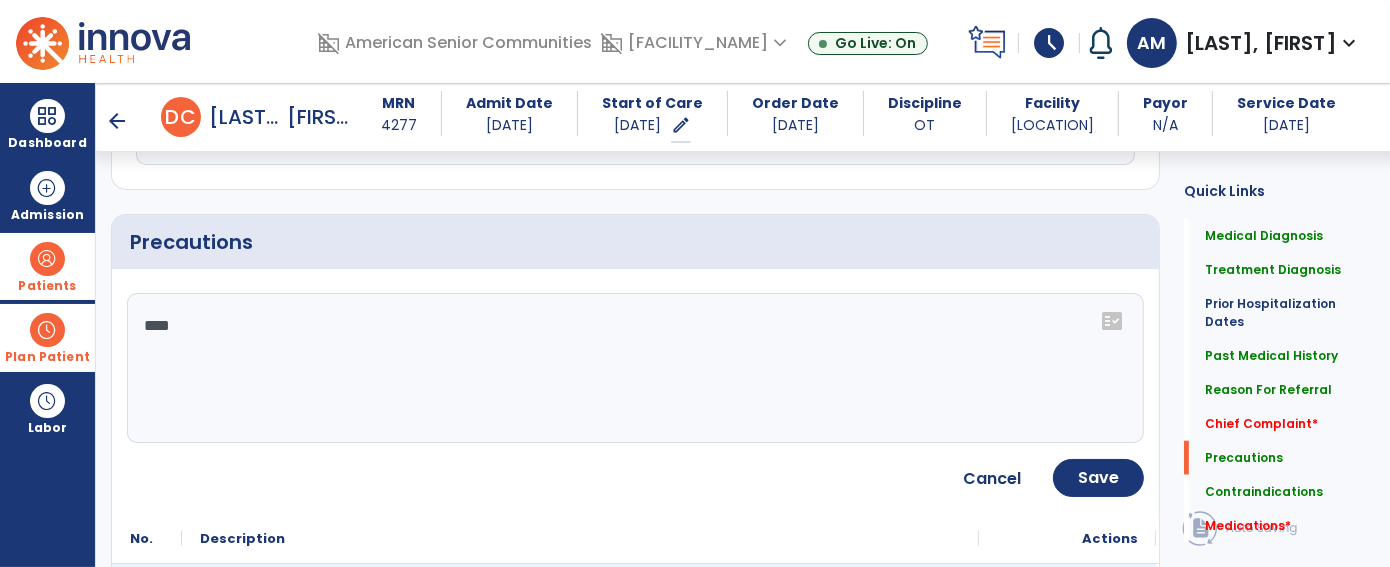 click on "****" 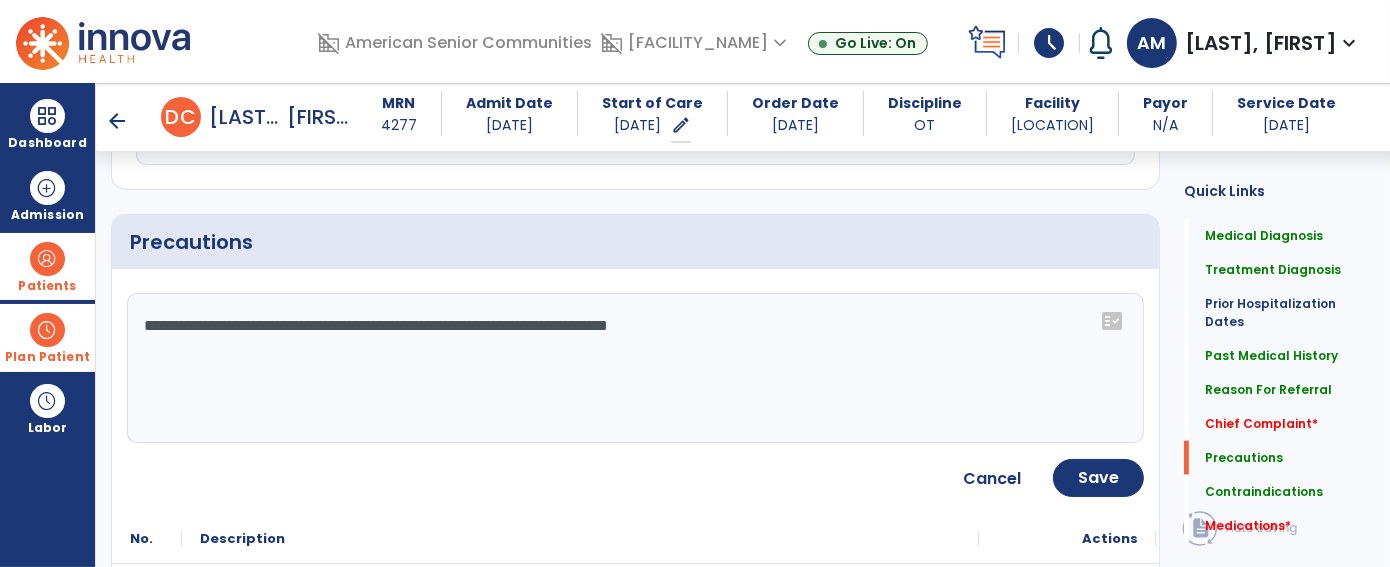 type on "**********" 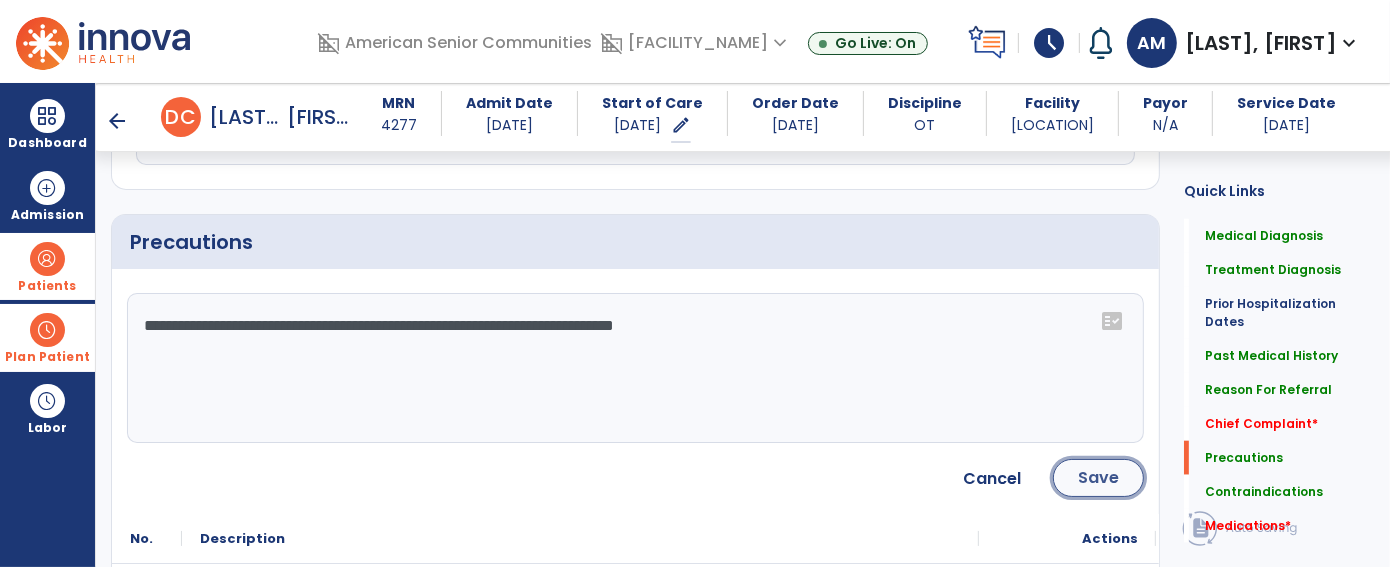 click on "Save" 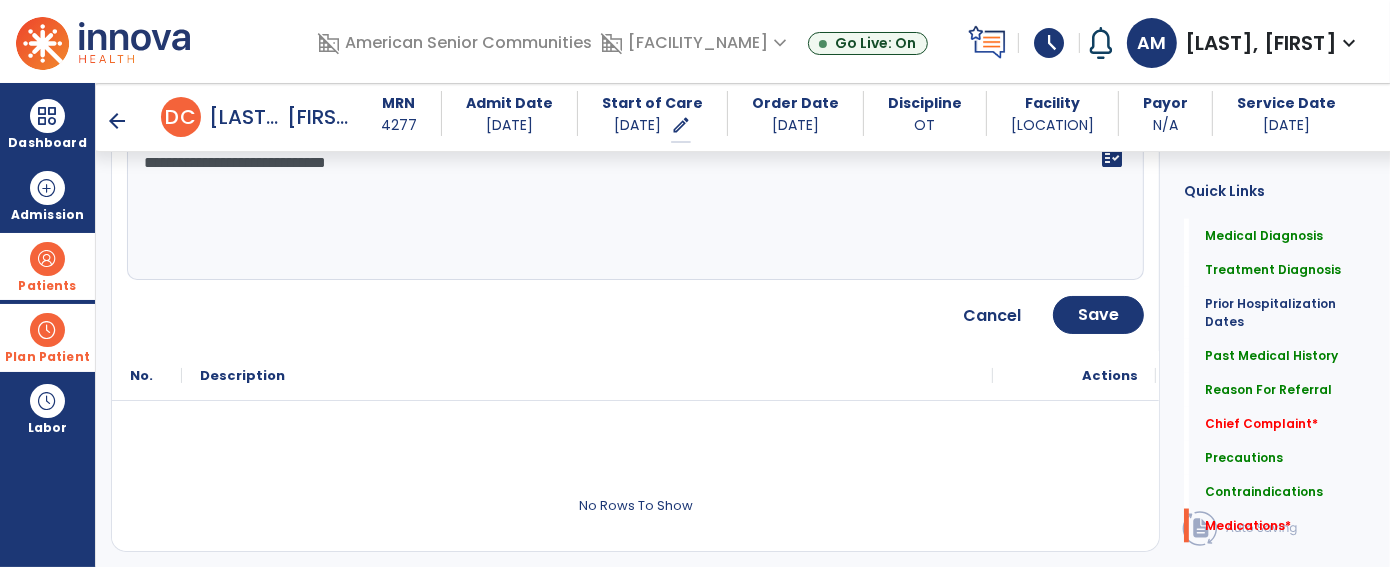scroll, scrollTop: 2578, scrollLeft: 0, axis: vertical 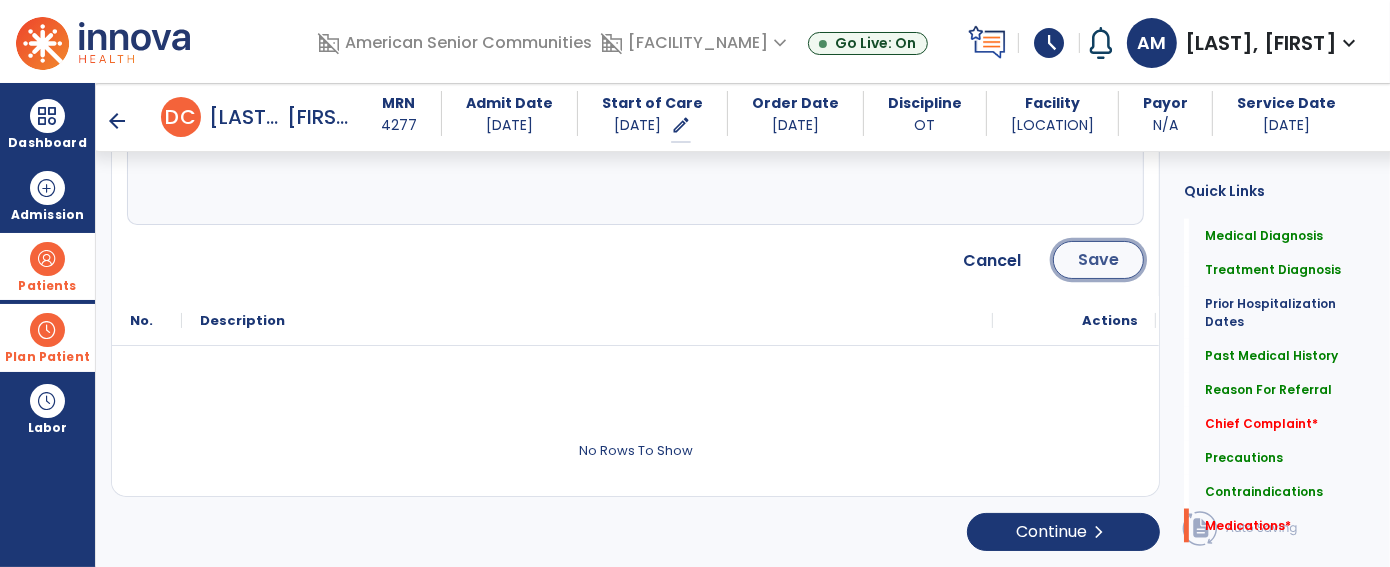 click on "Save" 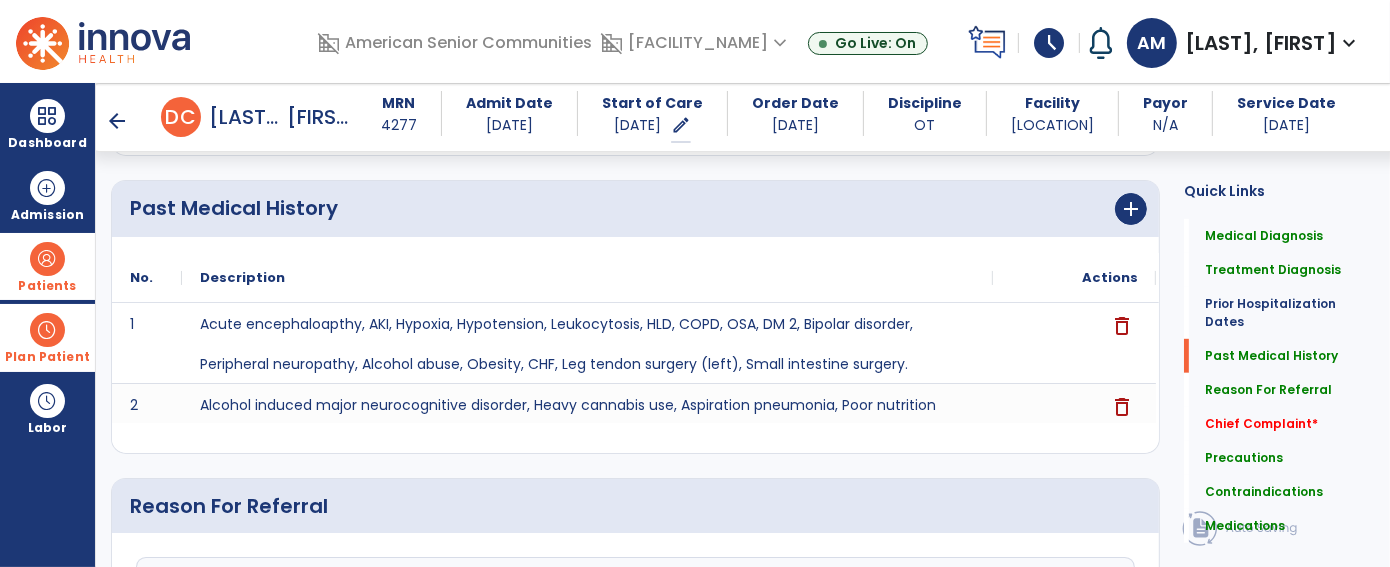 scroll, scrollTop: 0, scrollLeft: 0, axis: both 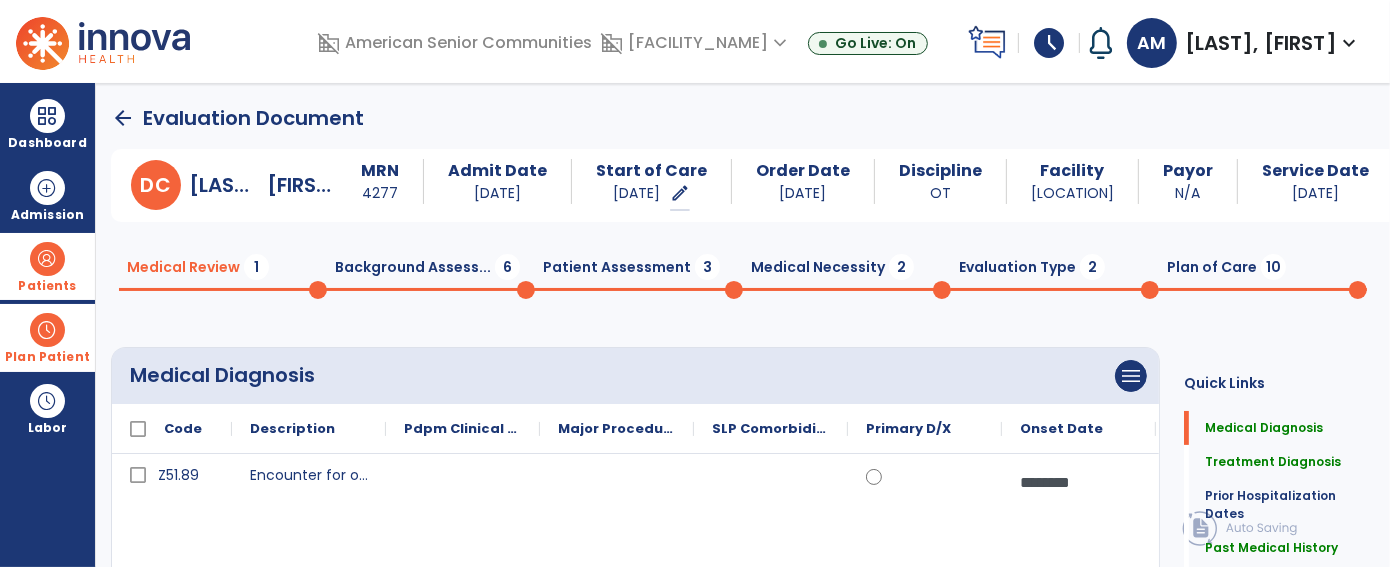click on "Plan of Care  [NUMBER]" 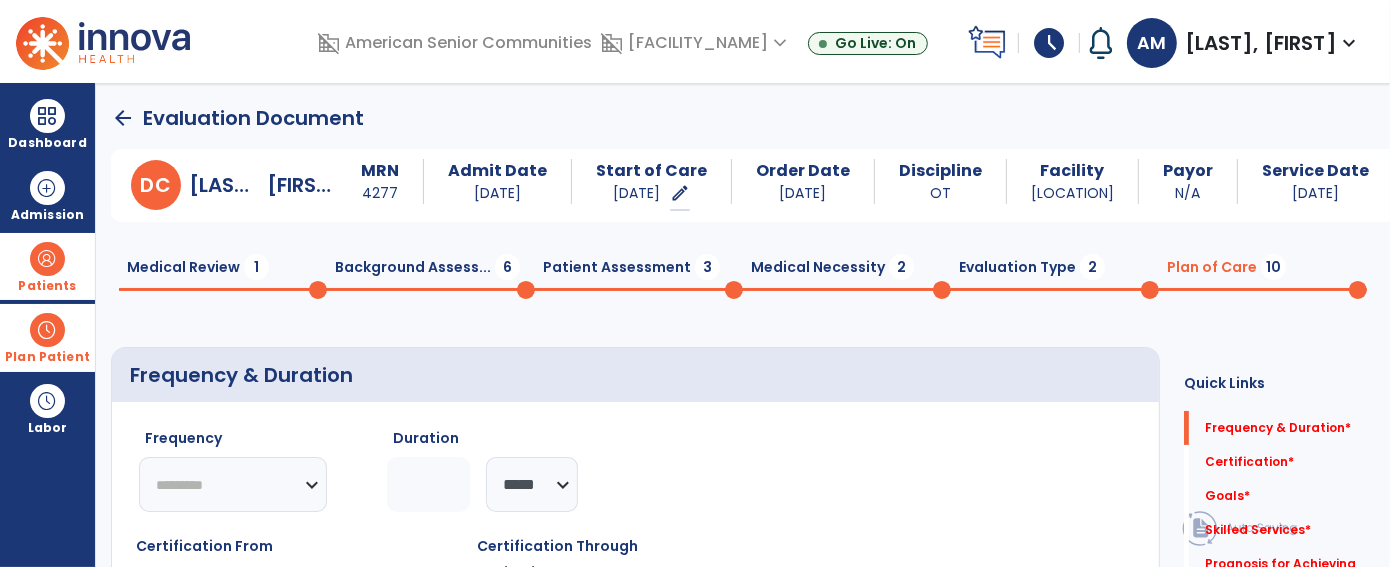 click on "********* ** ** ** ** ** ** **" 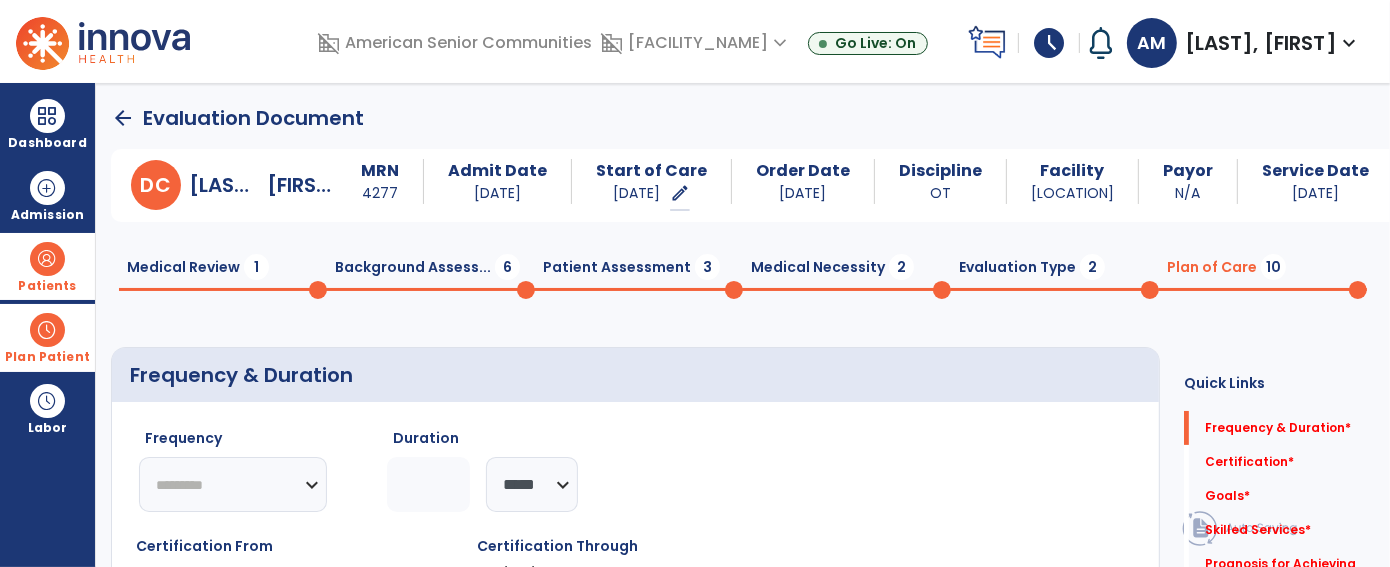 select on "**" 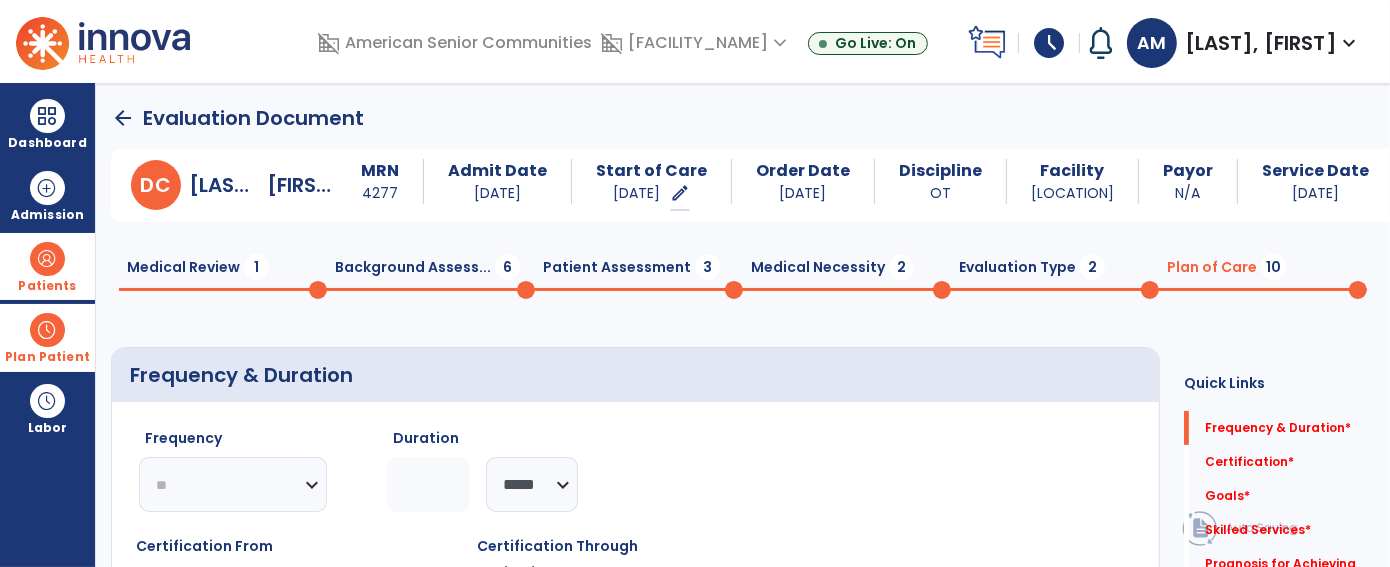 click on "********* ** ** ** ** ** ** **" 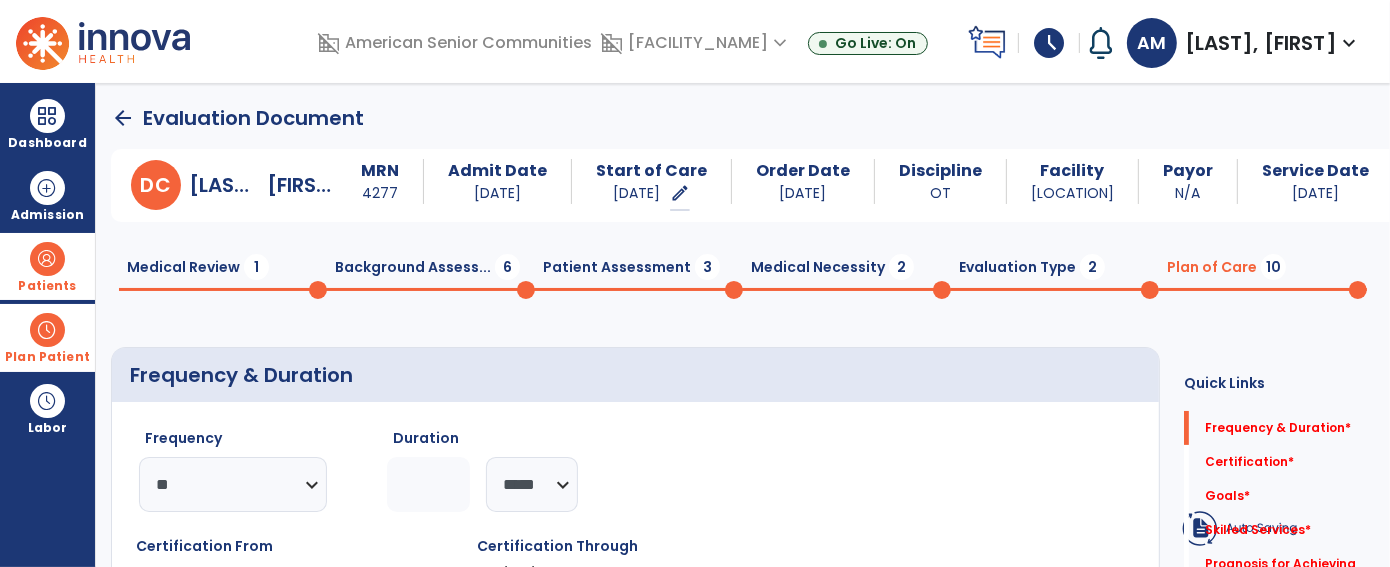 click 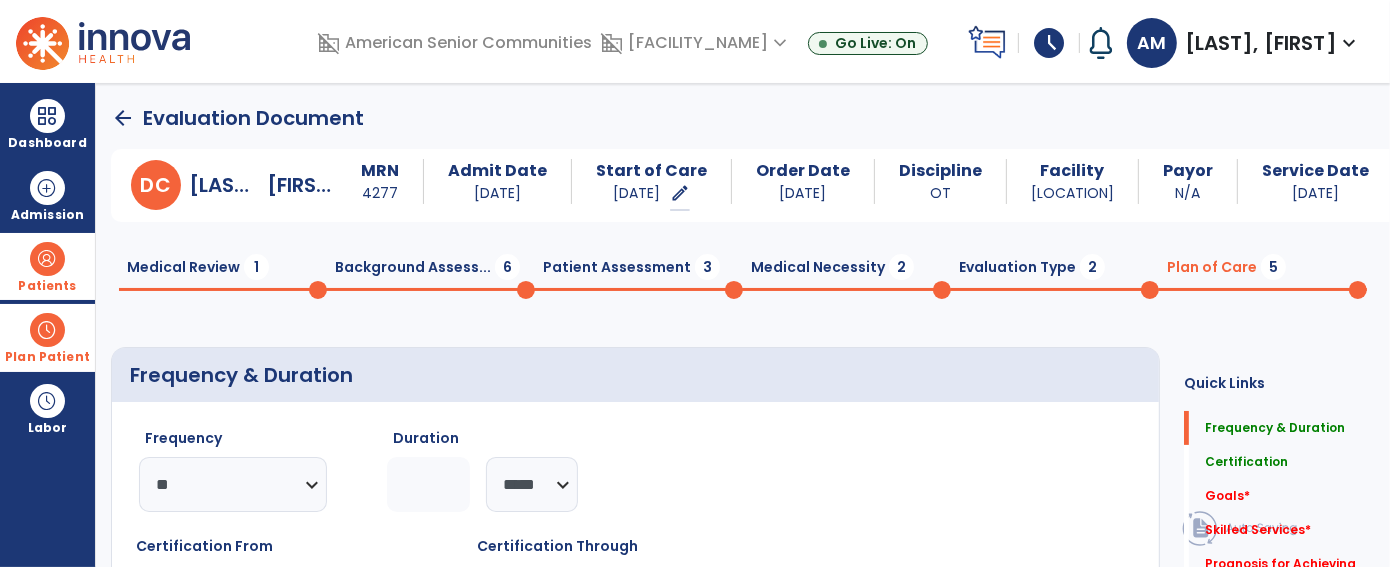 type on "**" 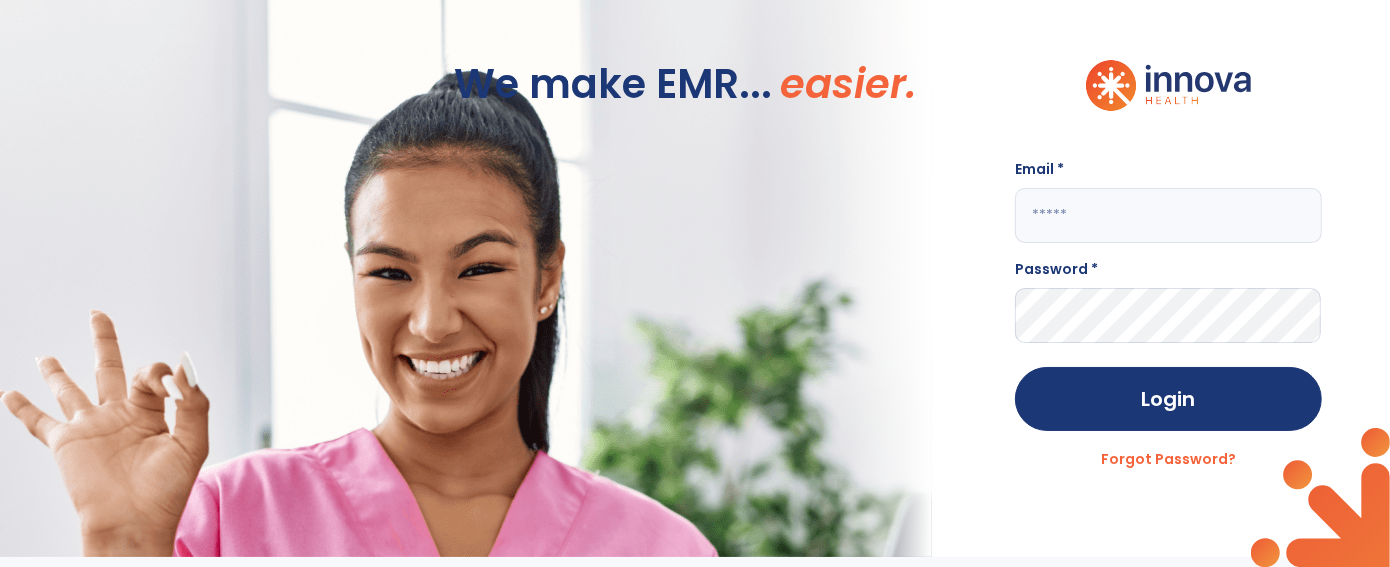 click 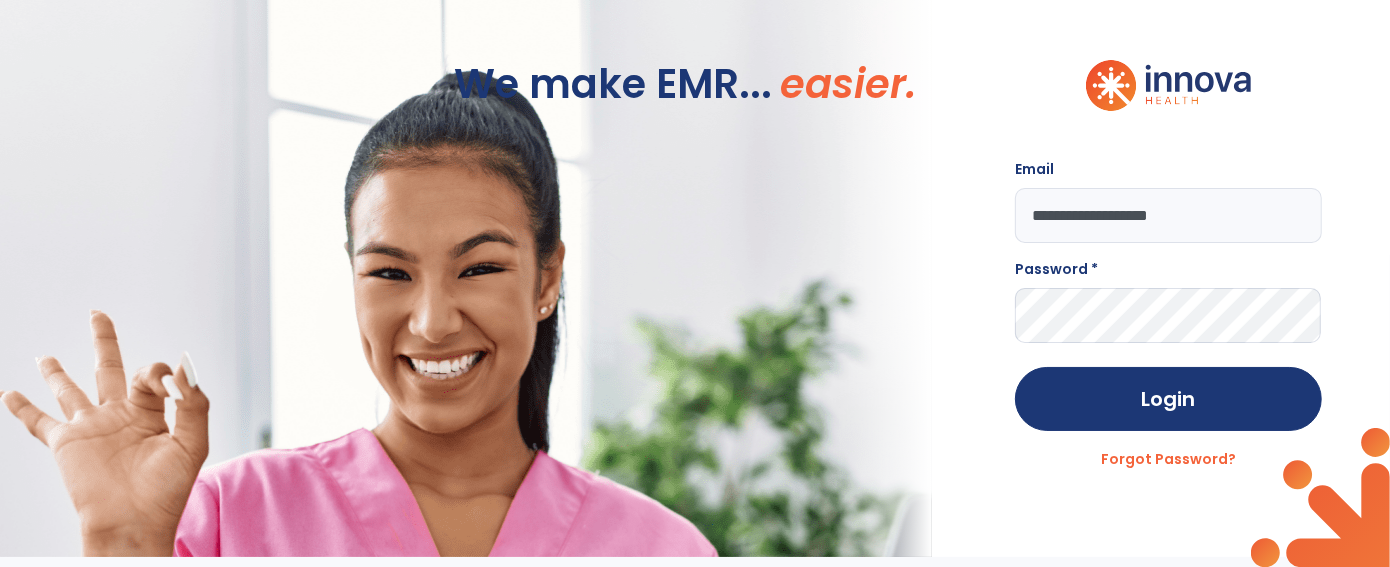 type on "**********" 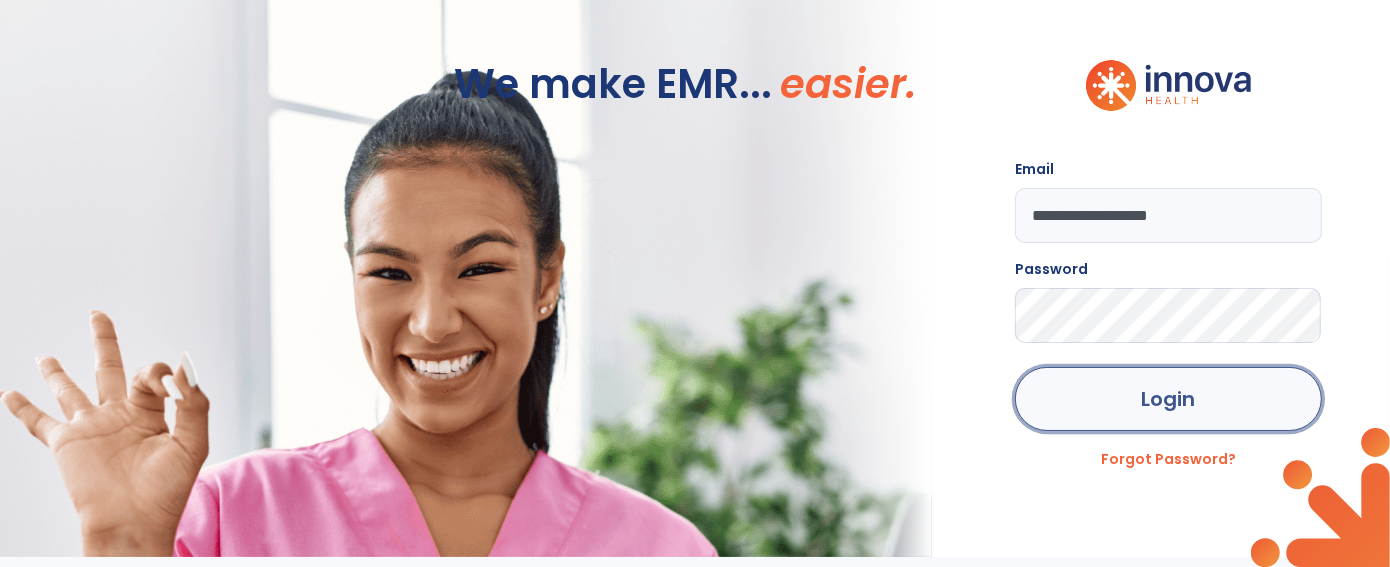 click on "Login" 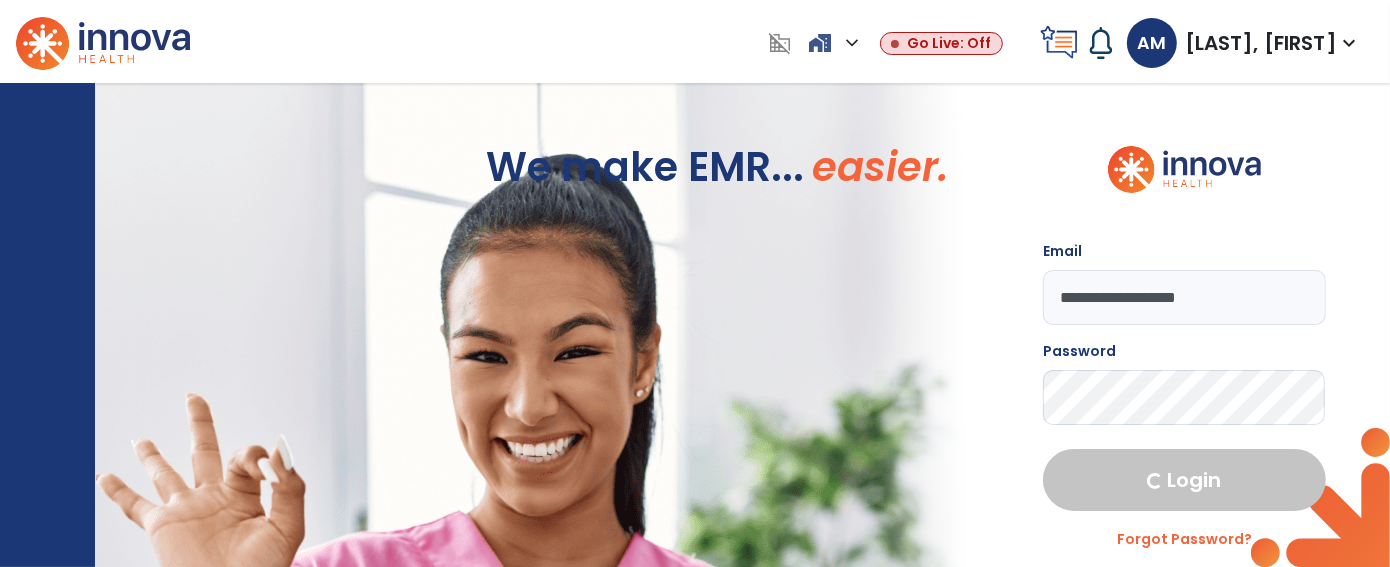 select on "****" 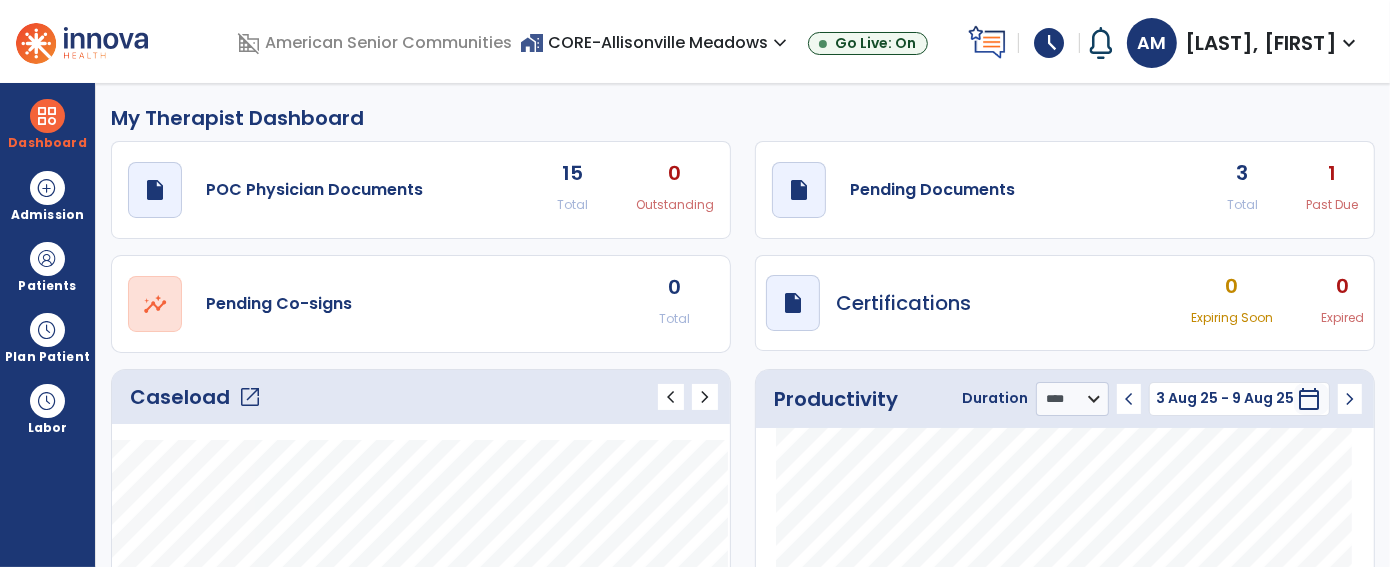 click on "open_in_new" 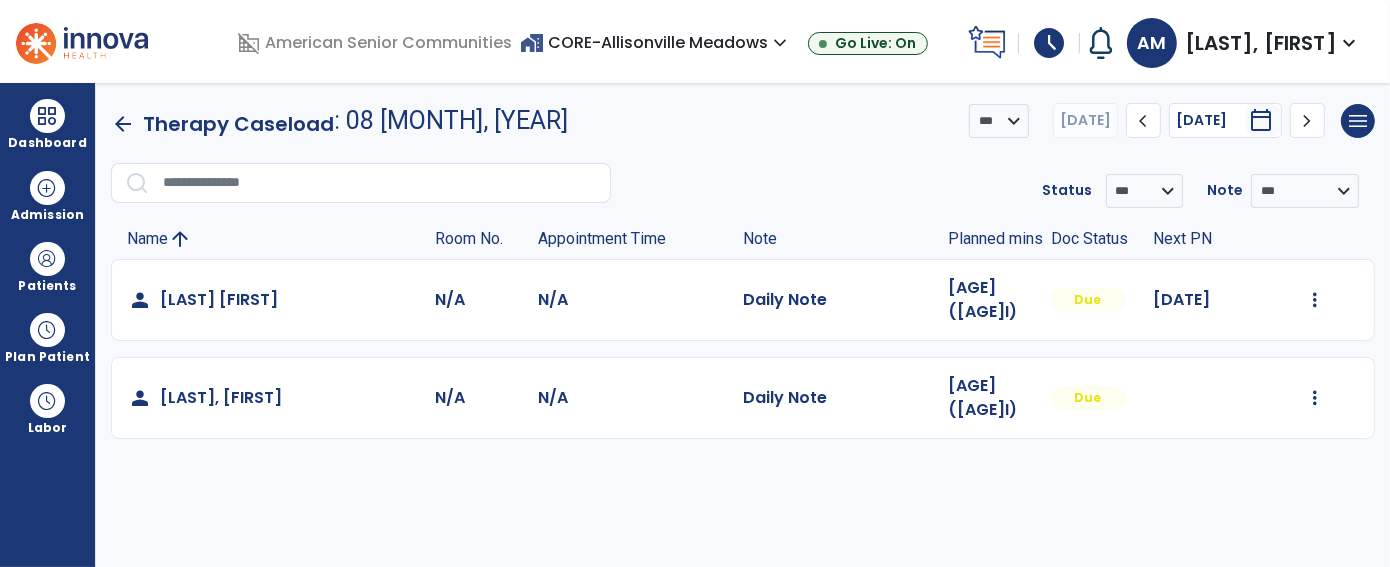click on "home_work CORE-[CITY] expand_more" at bounding box center [656, 42] 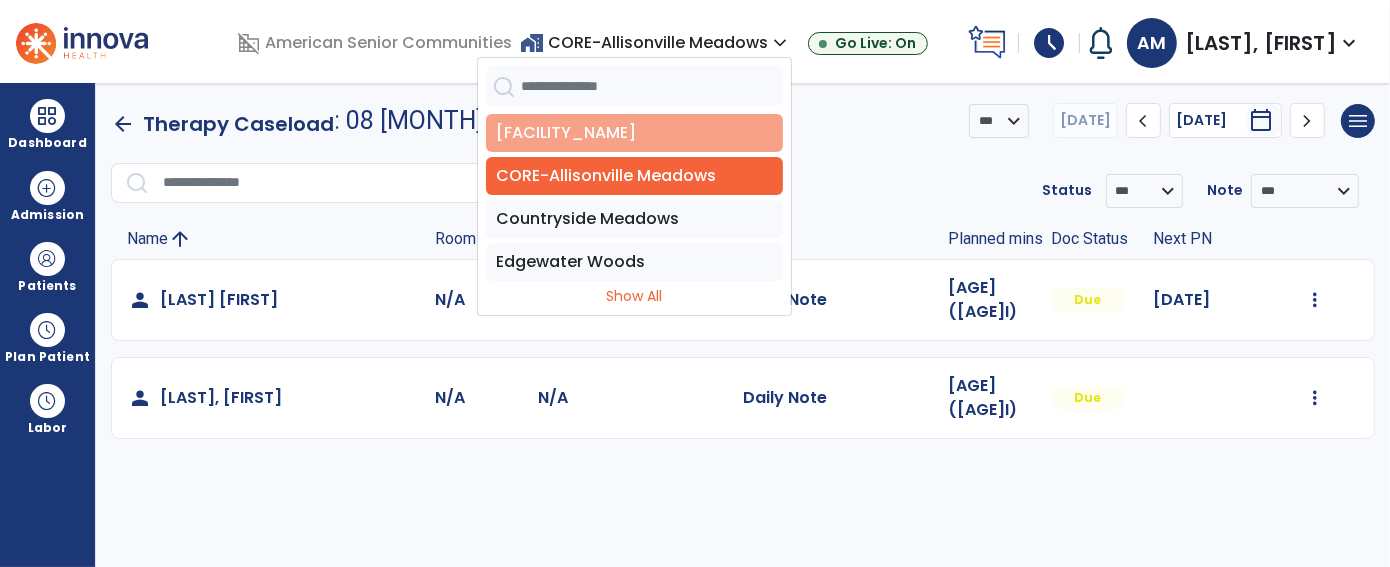 click on "[FACILITY_NAME]" at bounding box center [634, 133] 